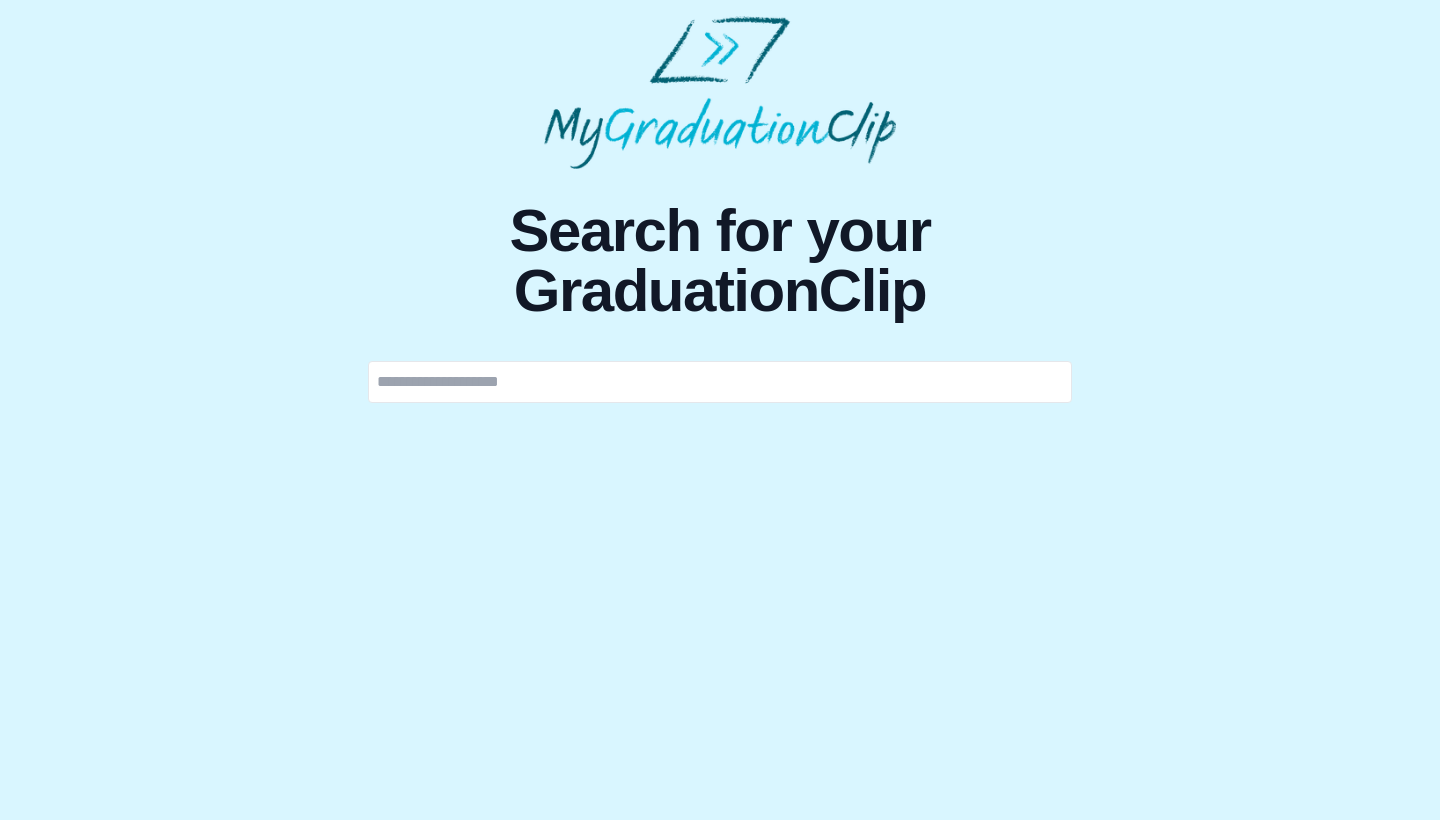 scroll, scrollTop: 0, scrollLeft: 0, axis: both 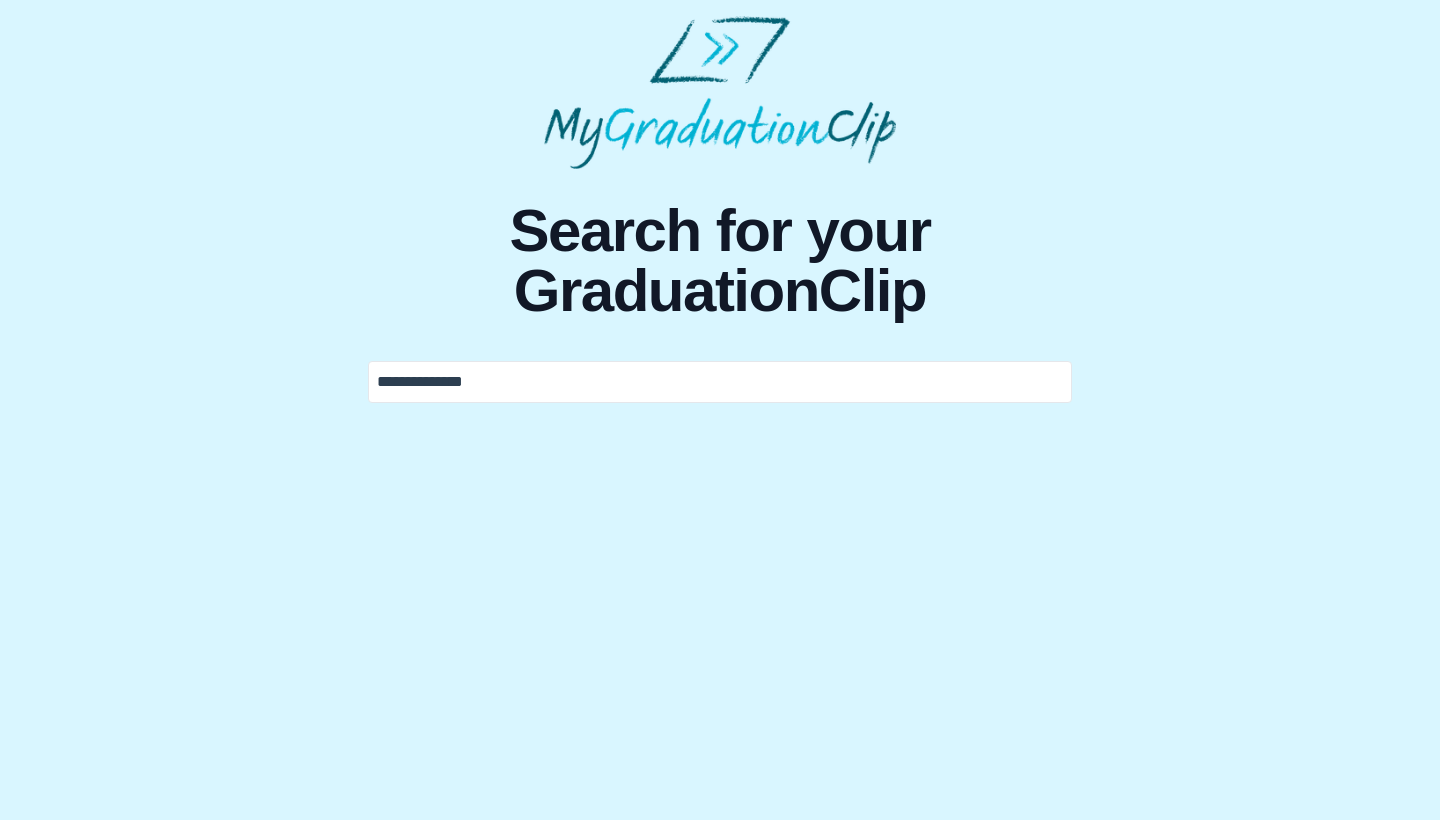 type on "**********" 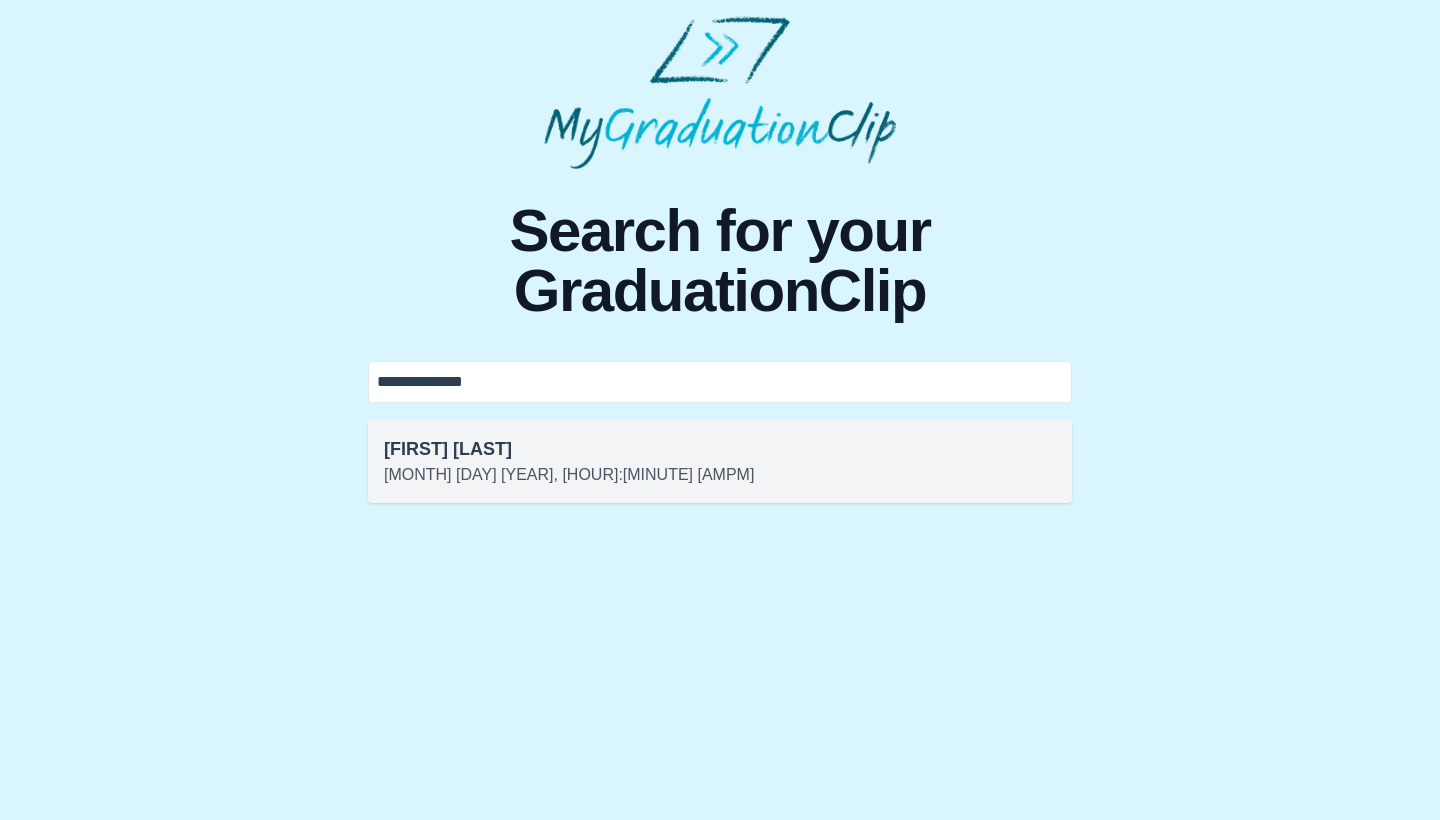 click on "[FIRST] [LAST]" at bounding box center [720, 449] 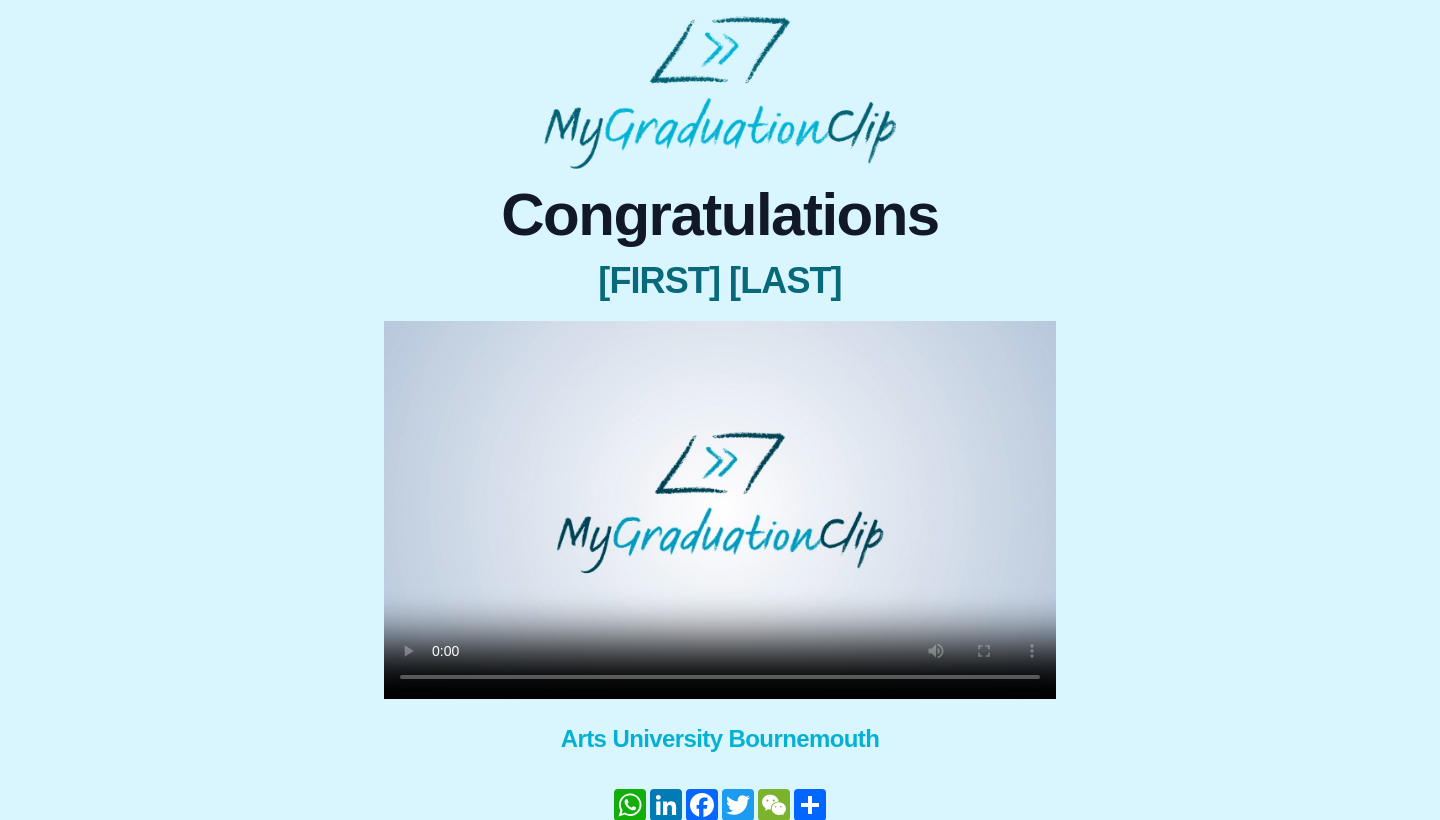 click at bounding box center (720, 510) 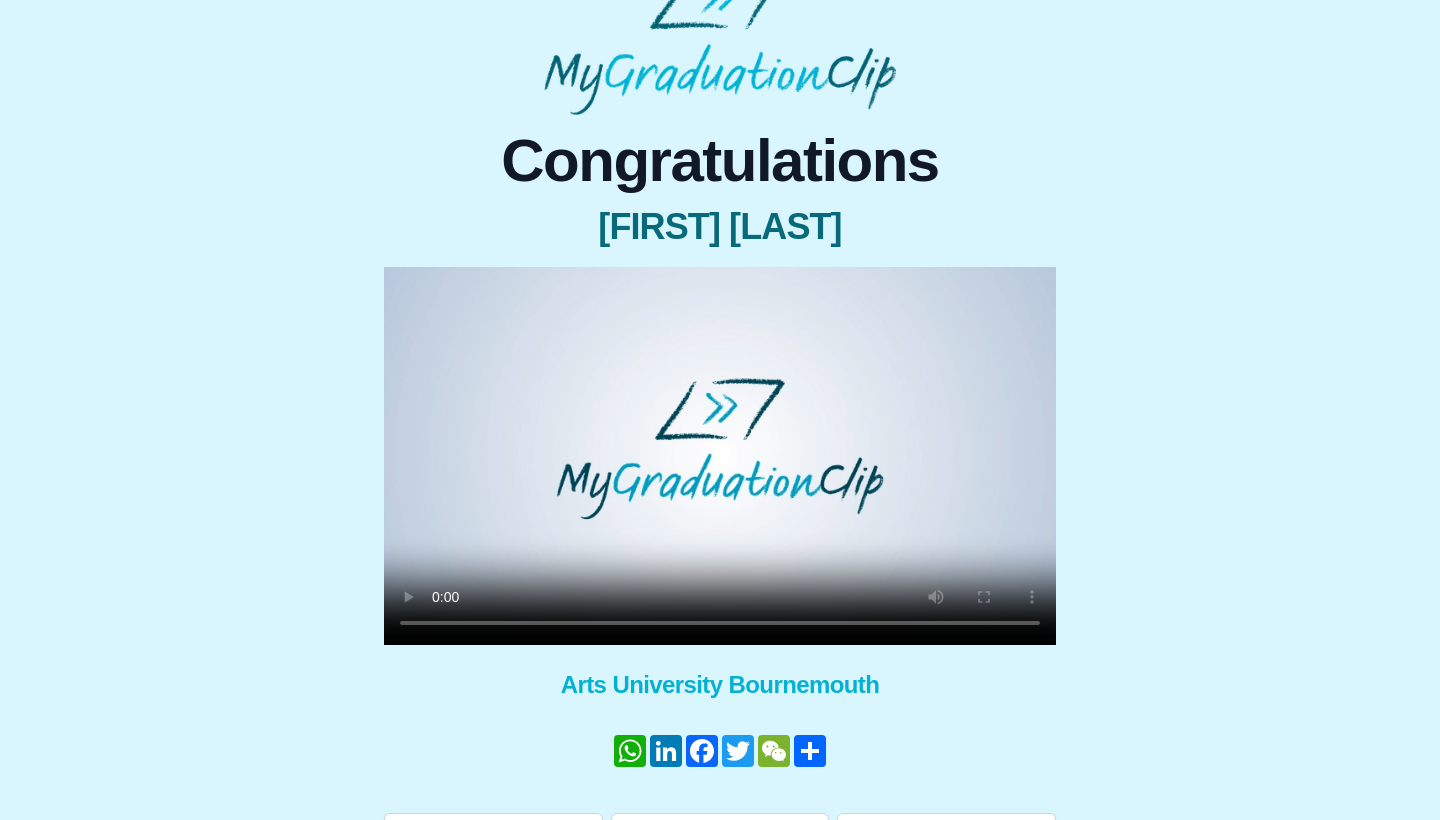 scroll, scrollTop: 55, scrollLeft: 0, axis: vertical 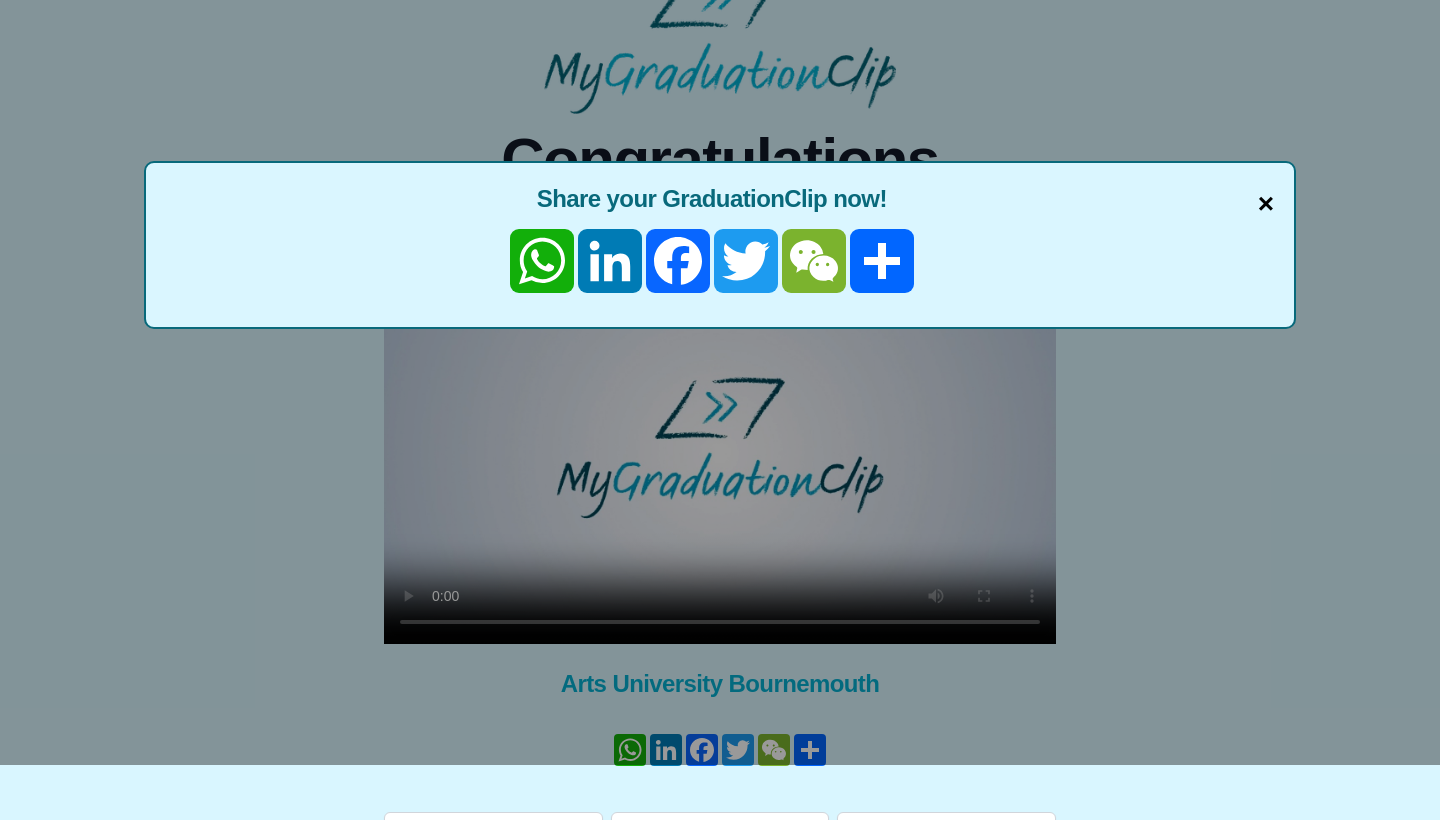 click on "×" at bounding box center (1266, 204) 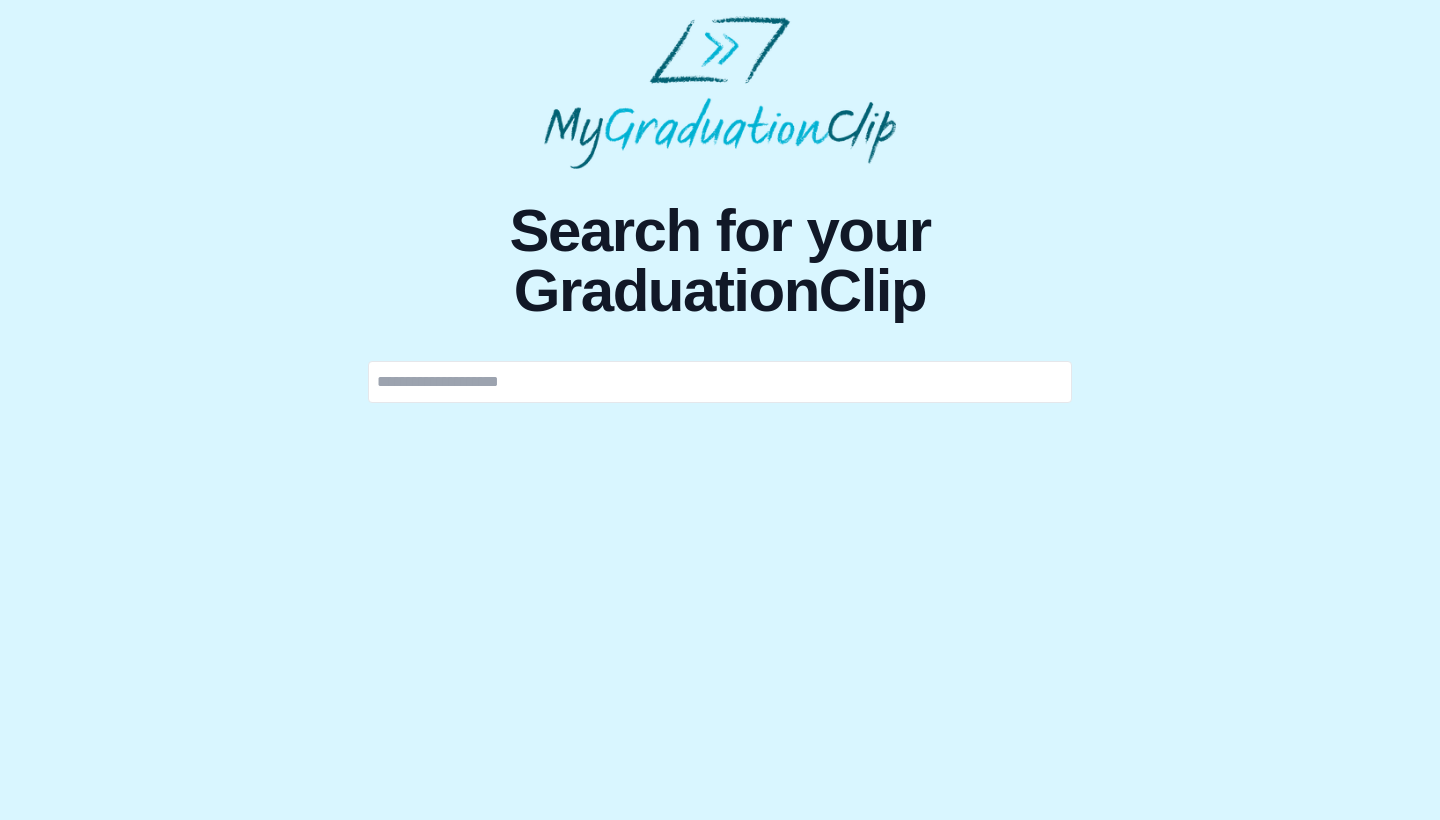 scroll, scrollTop: 0, scrollLeft: 0, axis: both 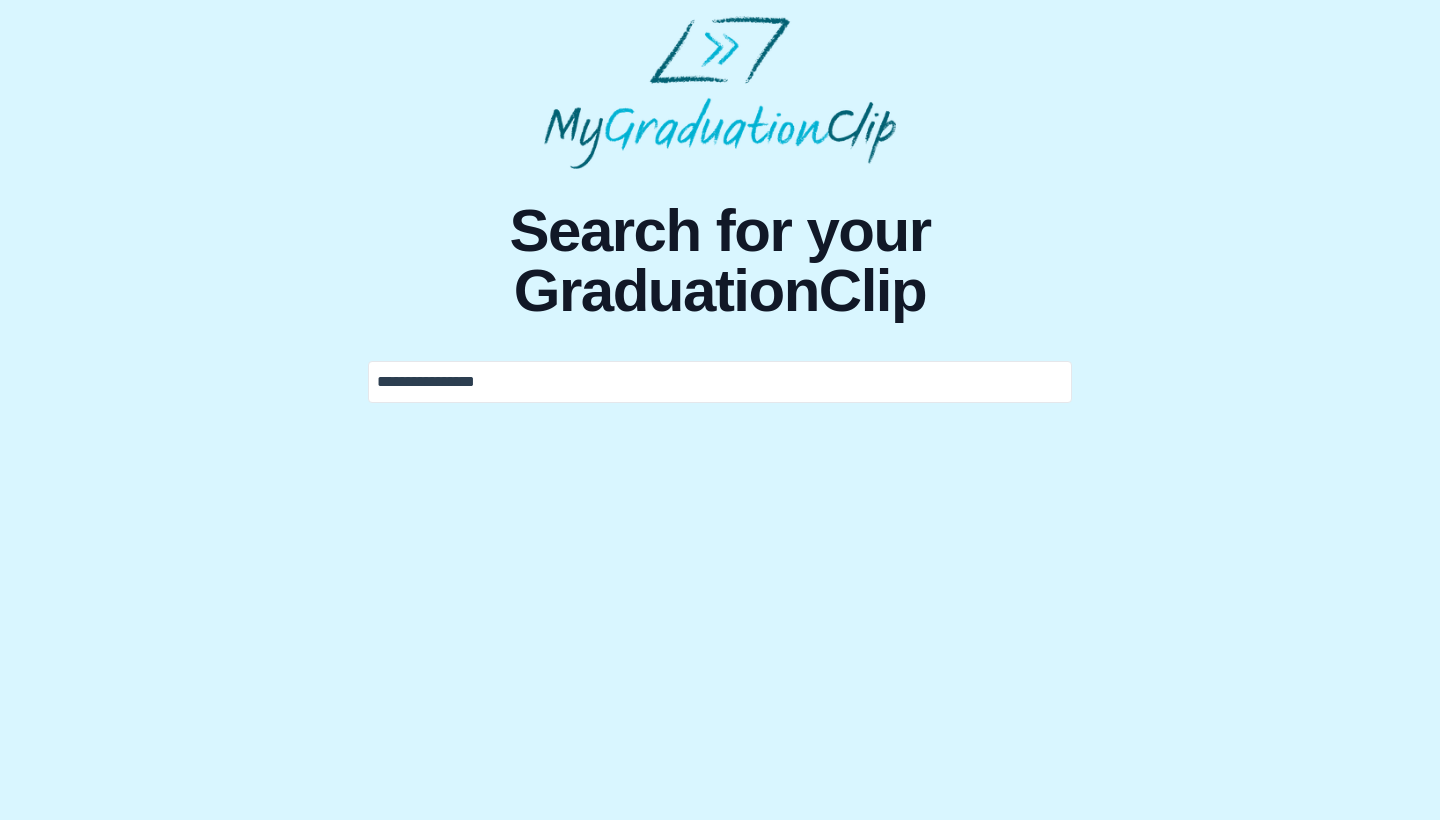 type on "**********" 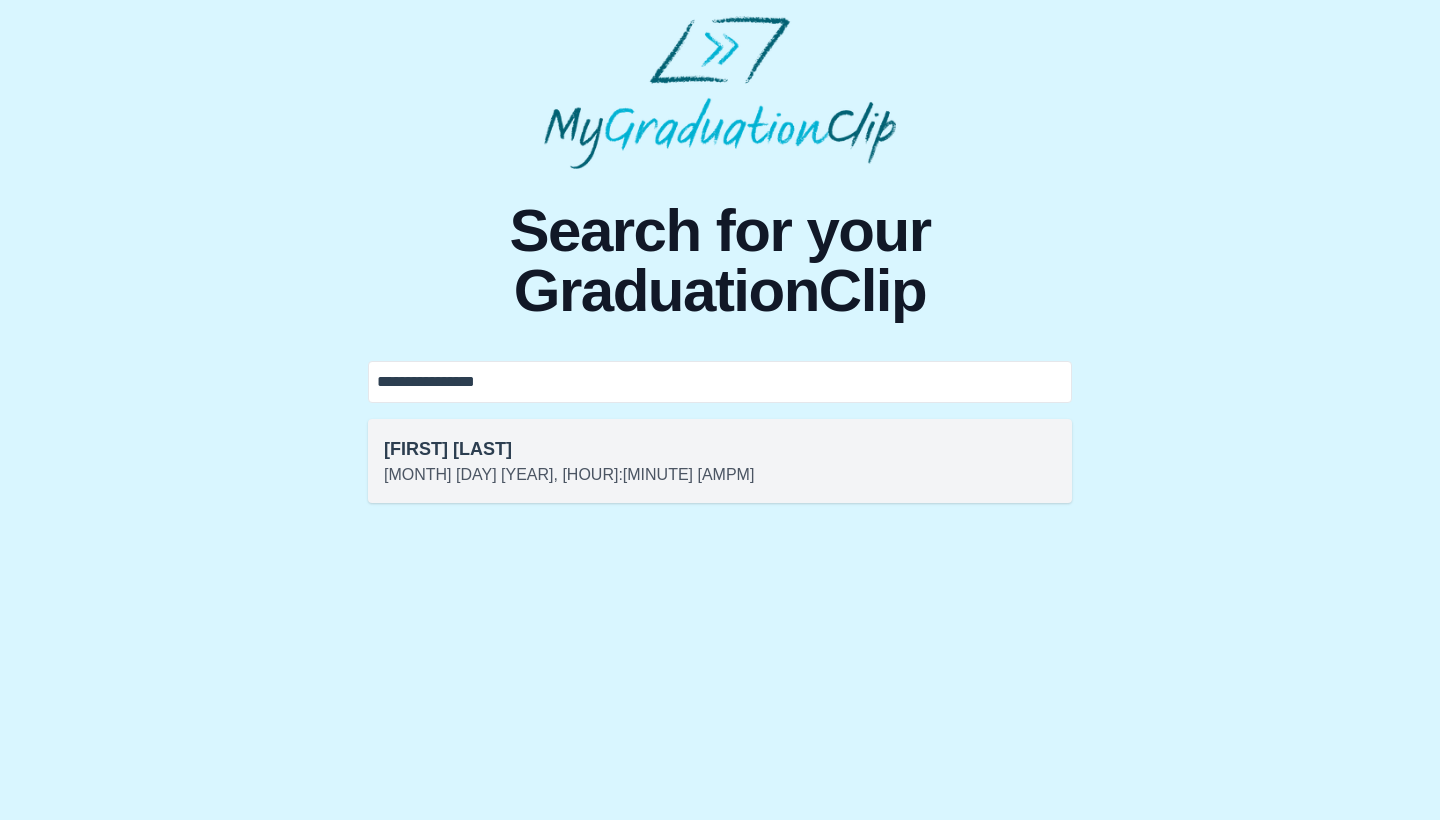 click on "[FIRST] [LAST]" at bounding box center [720, 449] 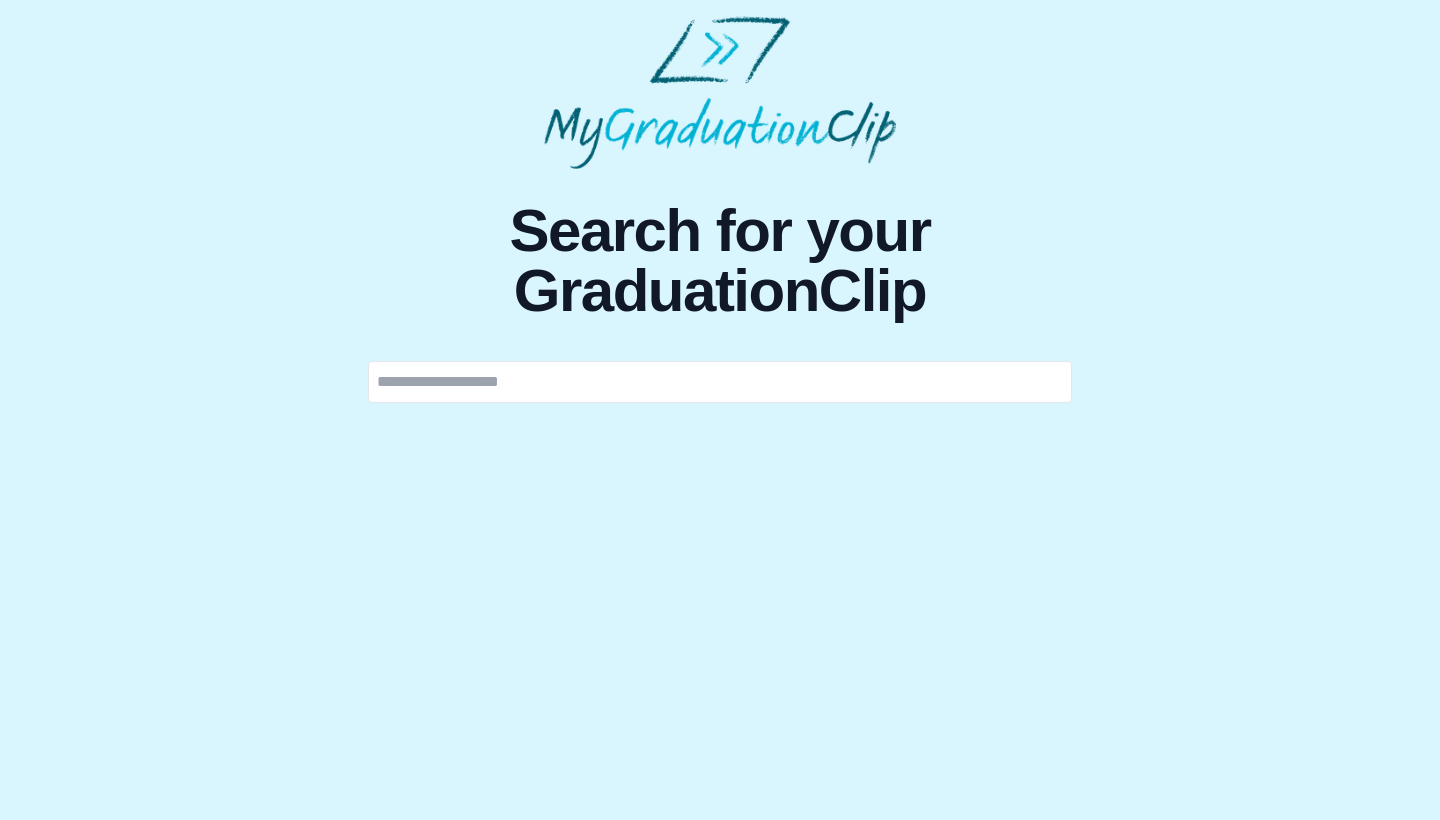 click at bounding box center [720, 382] 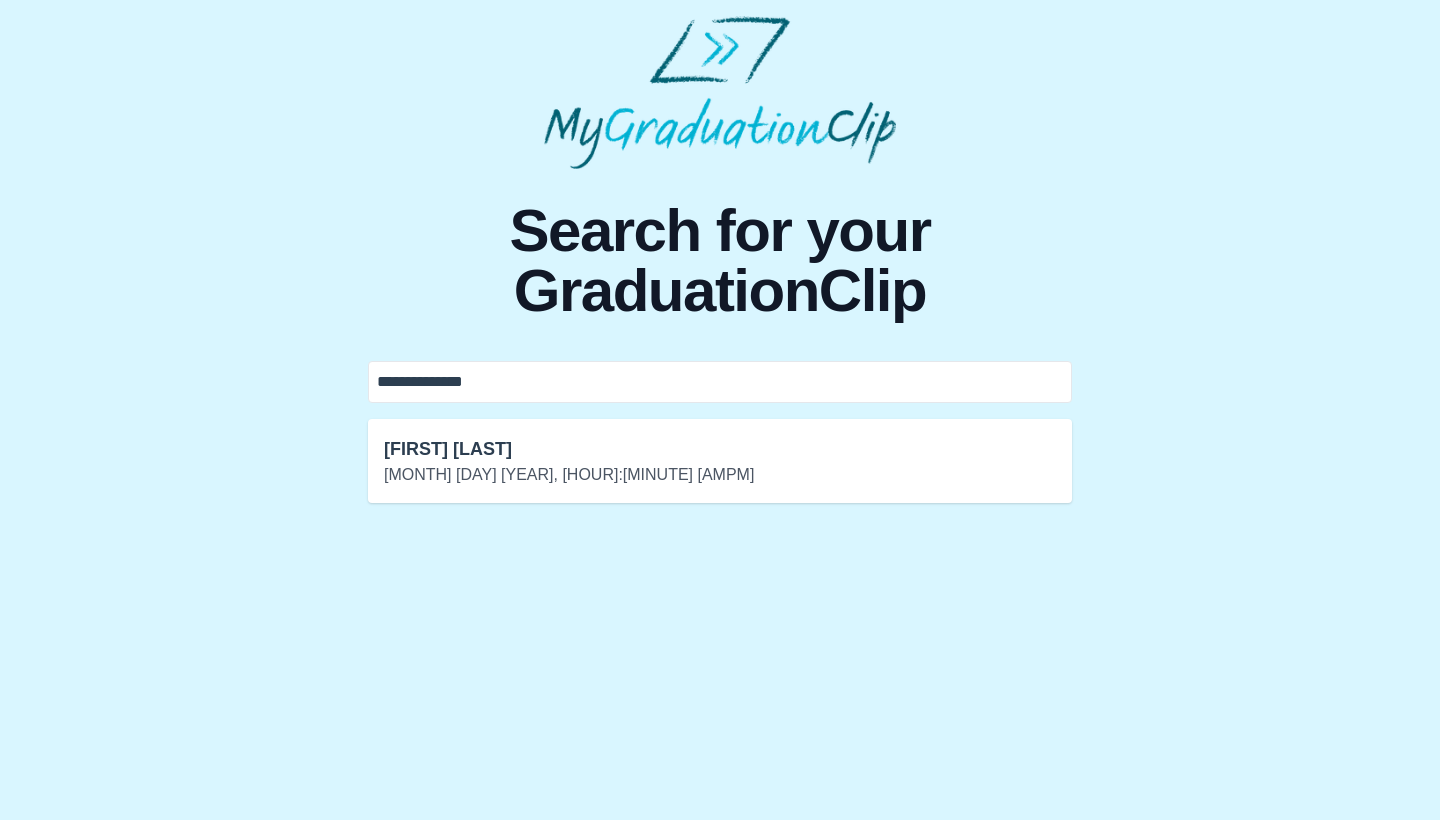 type on "**********" 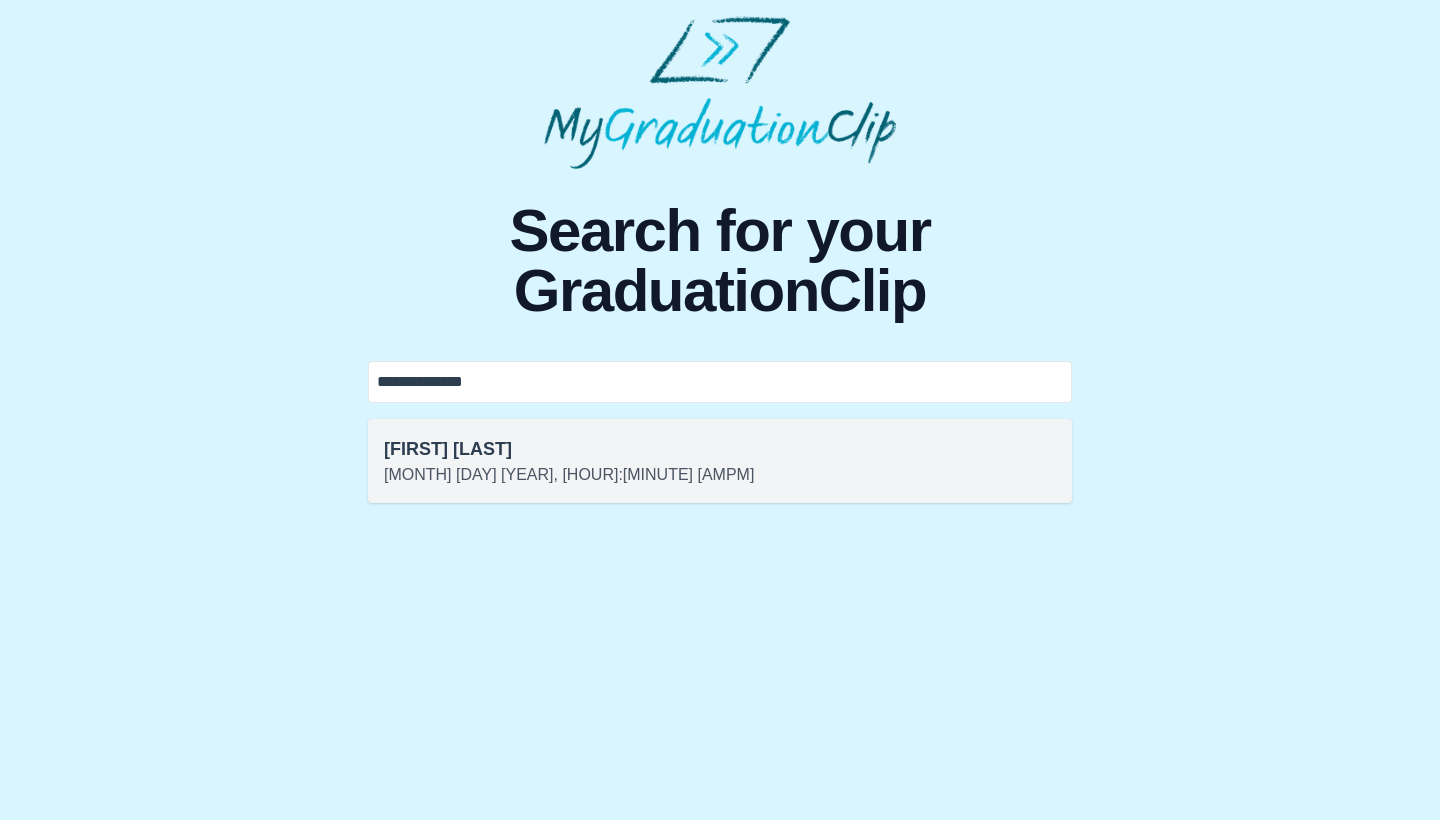 click on "[MONTH] [DAY] [YEAR], [HOUR]:[MINUTE] [AMPM]" at bounding box center (720, 475) 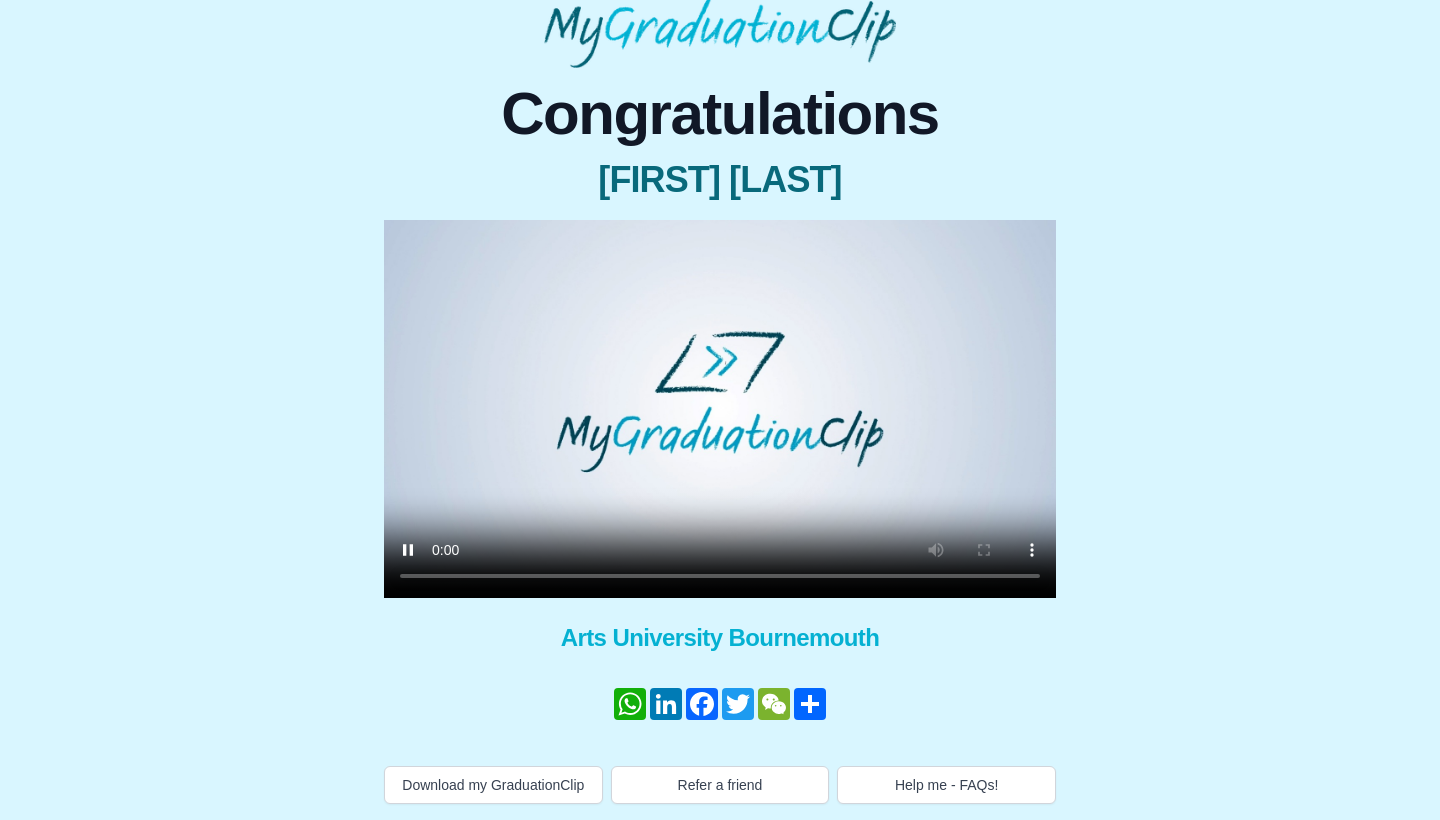 scroll, scrollTop: 121, scrollLeft: 0, axis: vertical 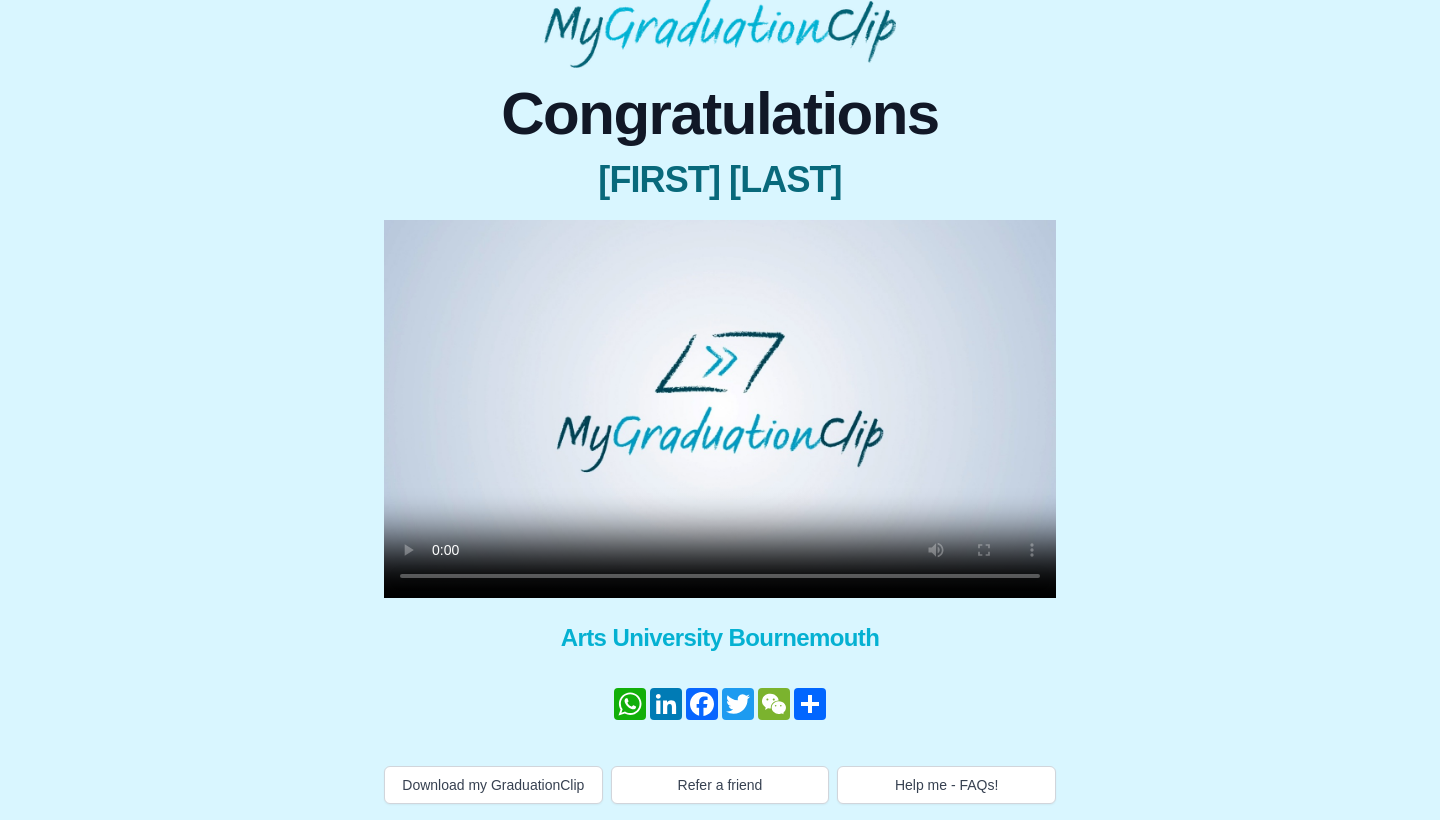 click at bounding box center (720, 409) 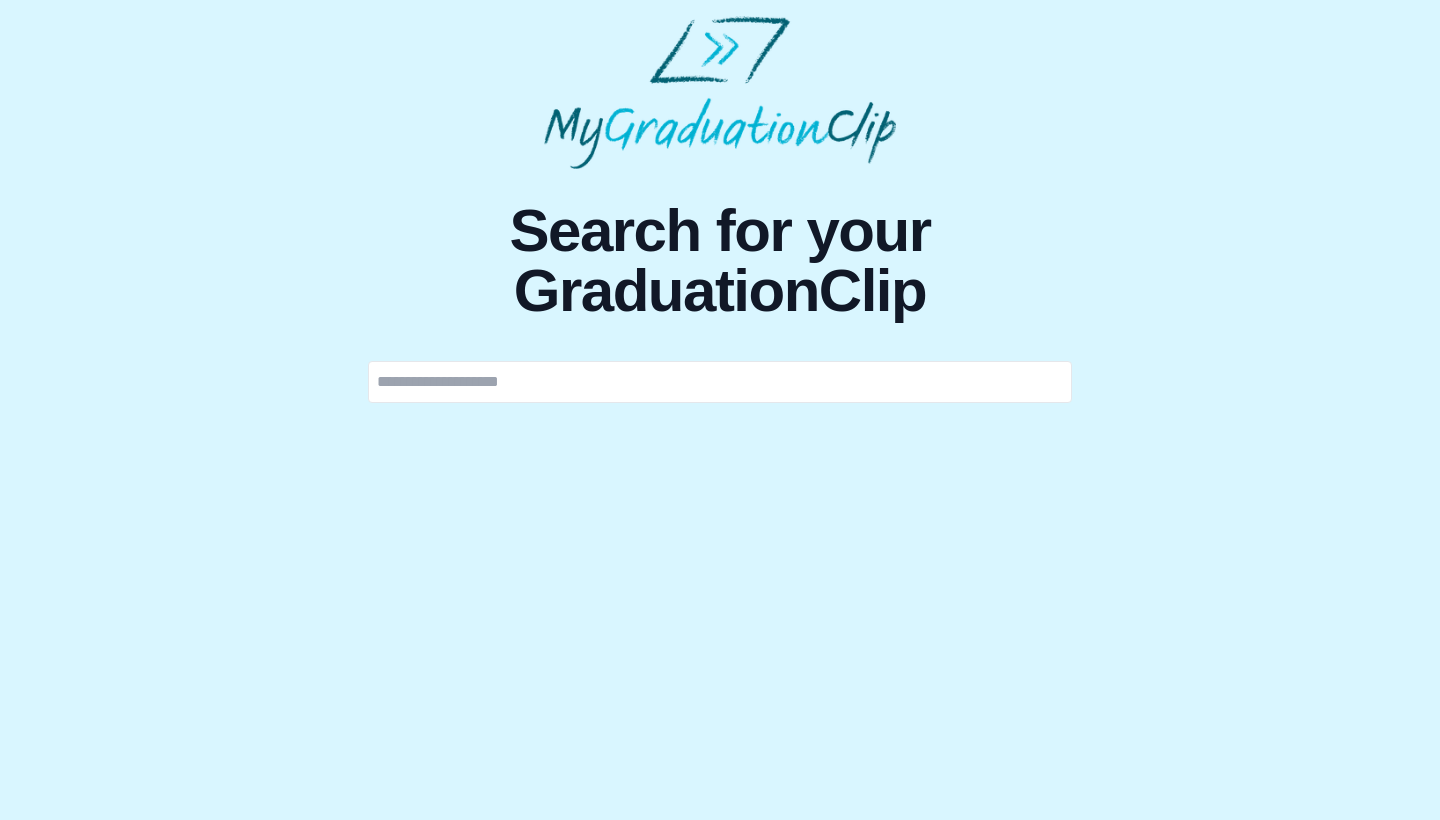 click at bounding box center [720, 382] 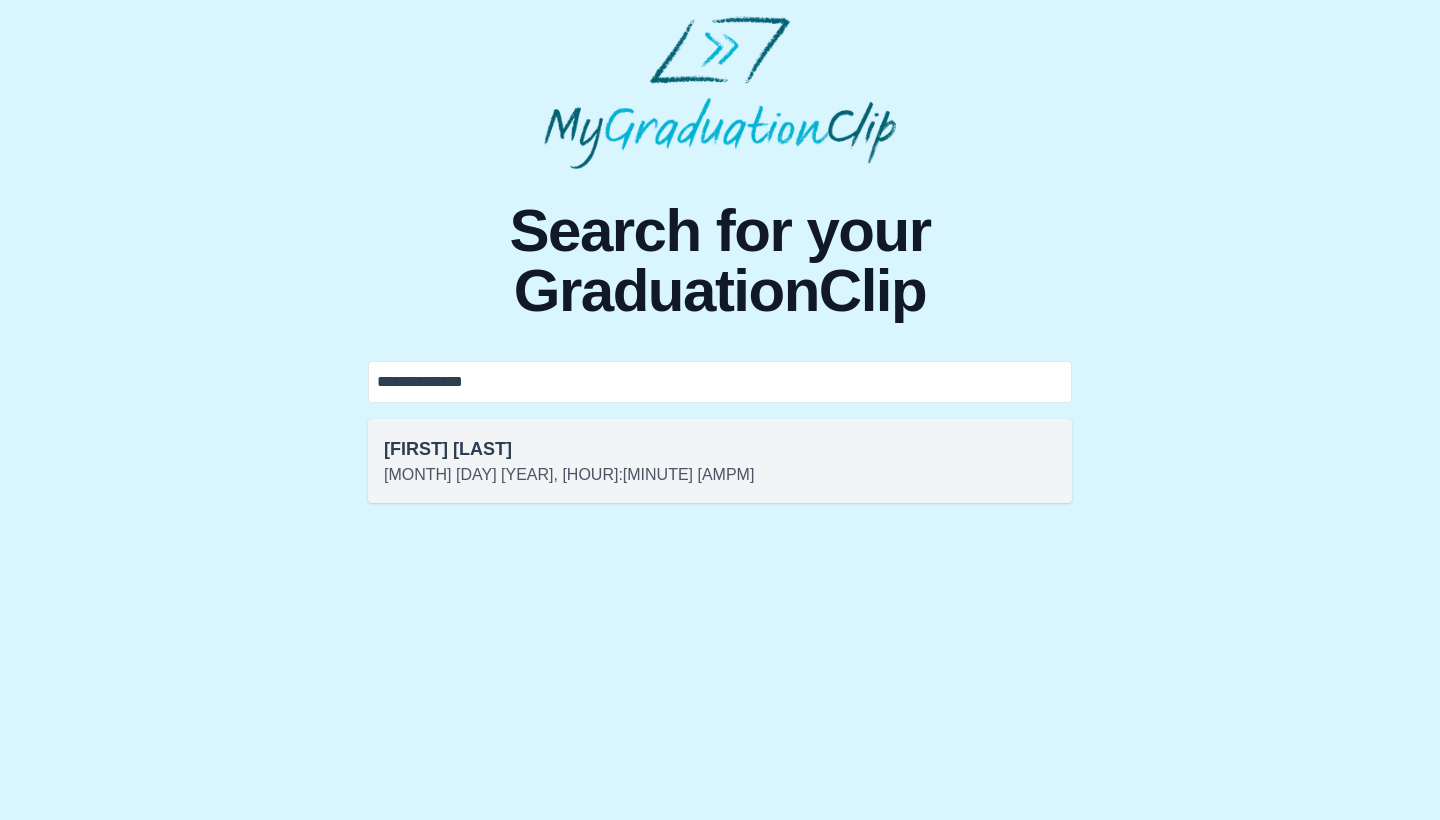 type on "**********" 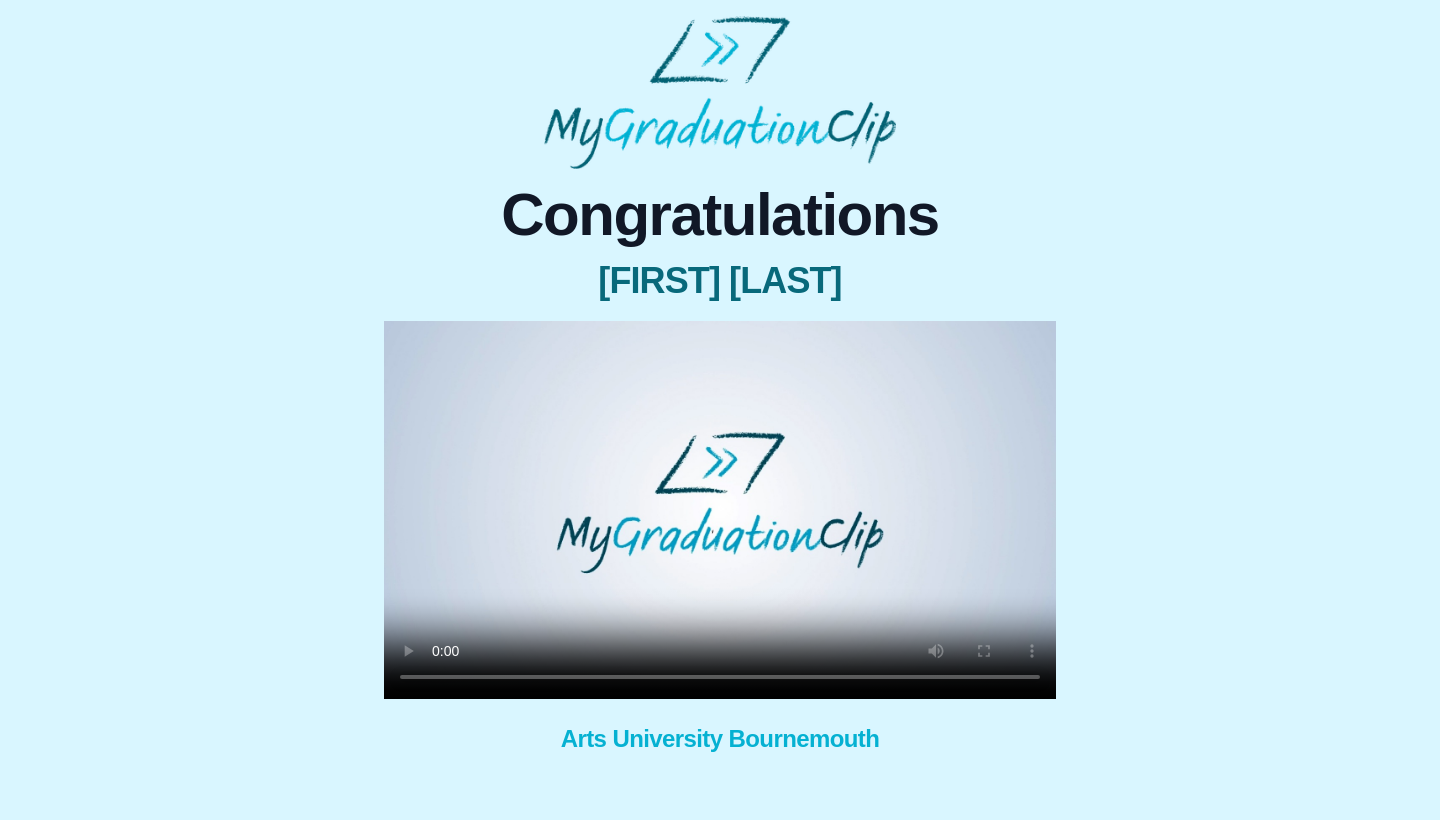 click at bounding box center (720, 510) 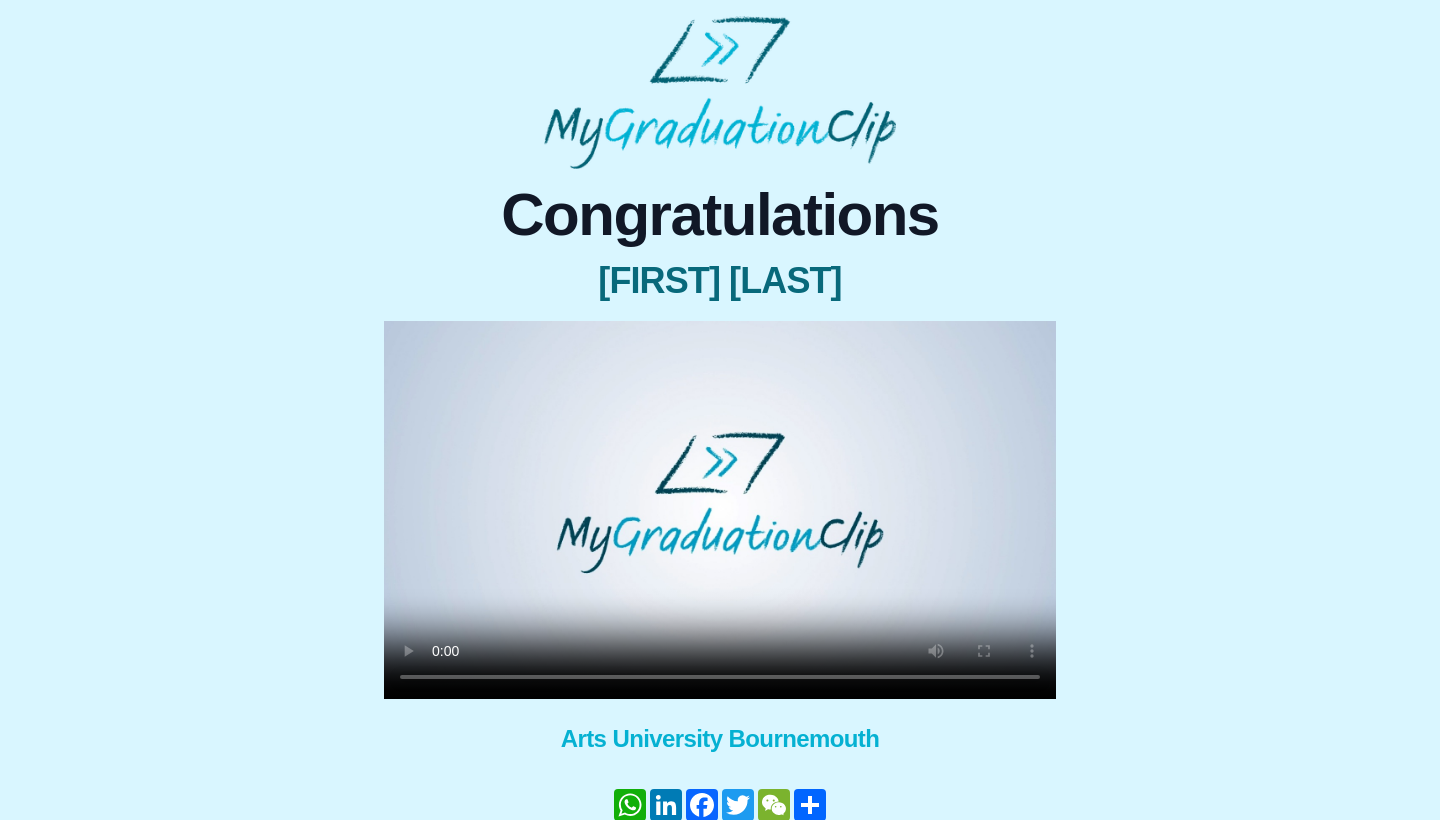 click at bounding box center (720, 510) 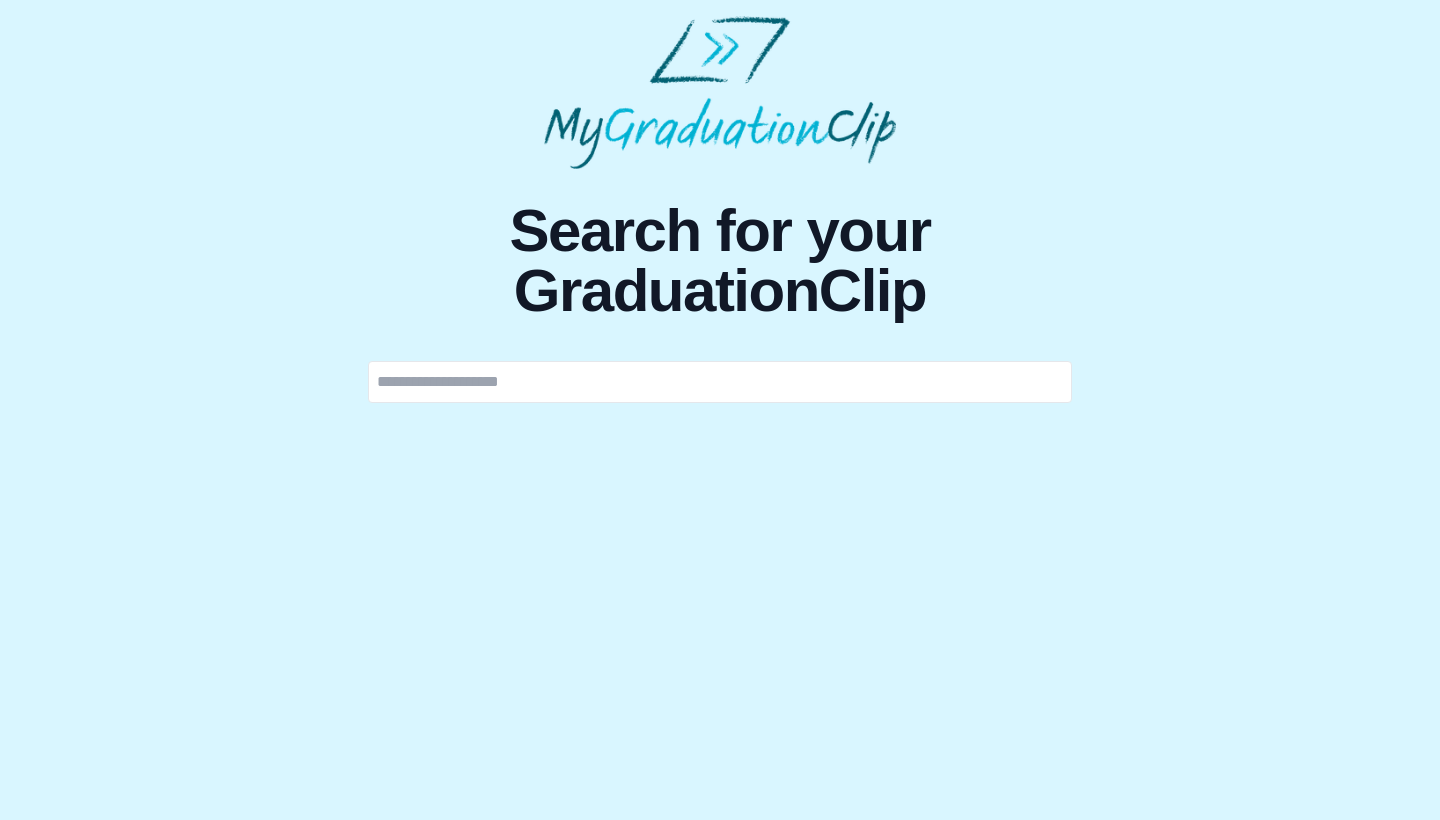 click on "Search for your GraduationClip Copy link ✓ Thanks for sharing! Find any service AddToAny More…" at bounding box center [720, 209] 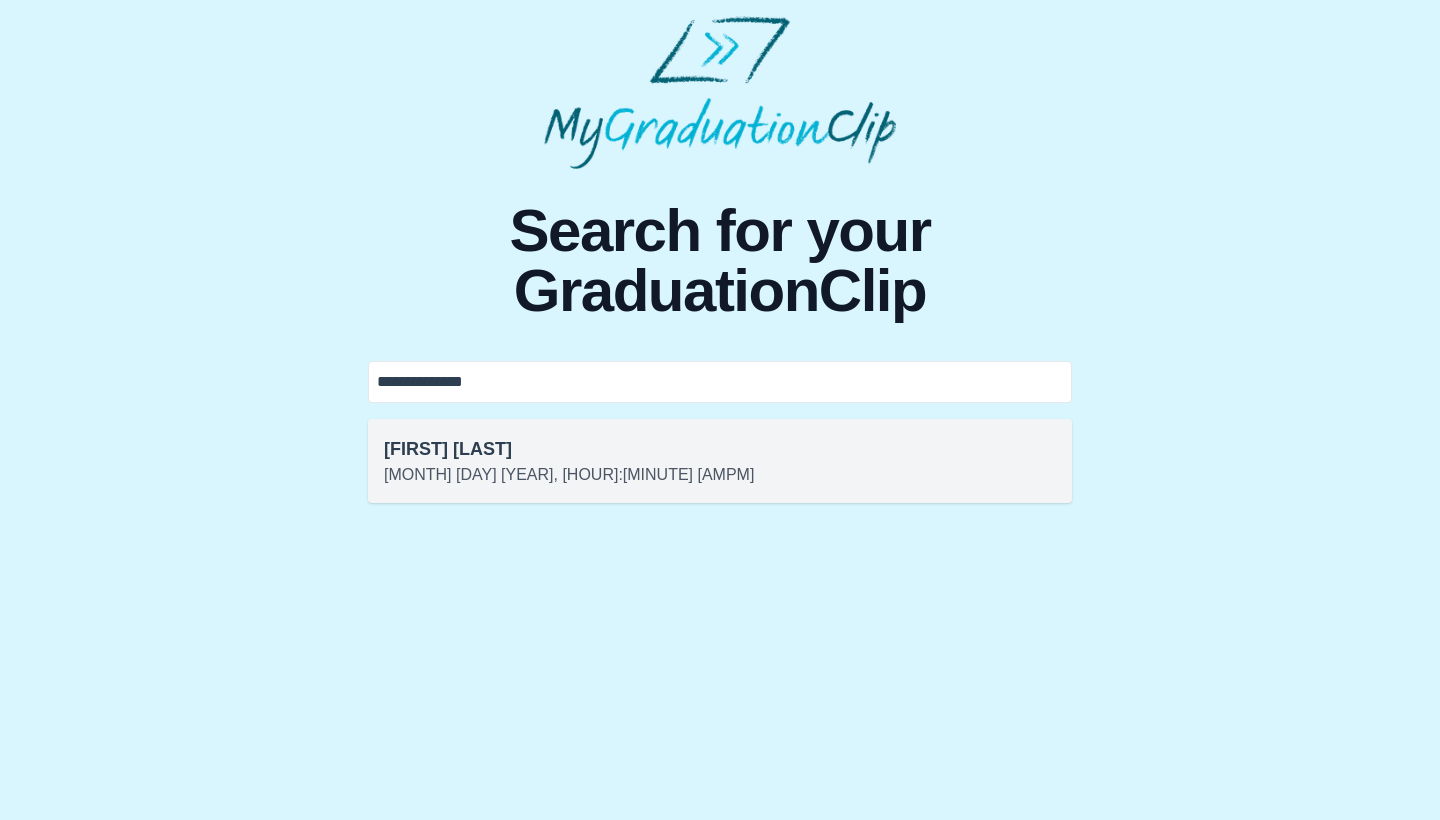 type on "**********" 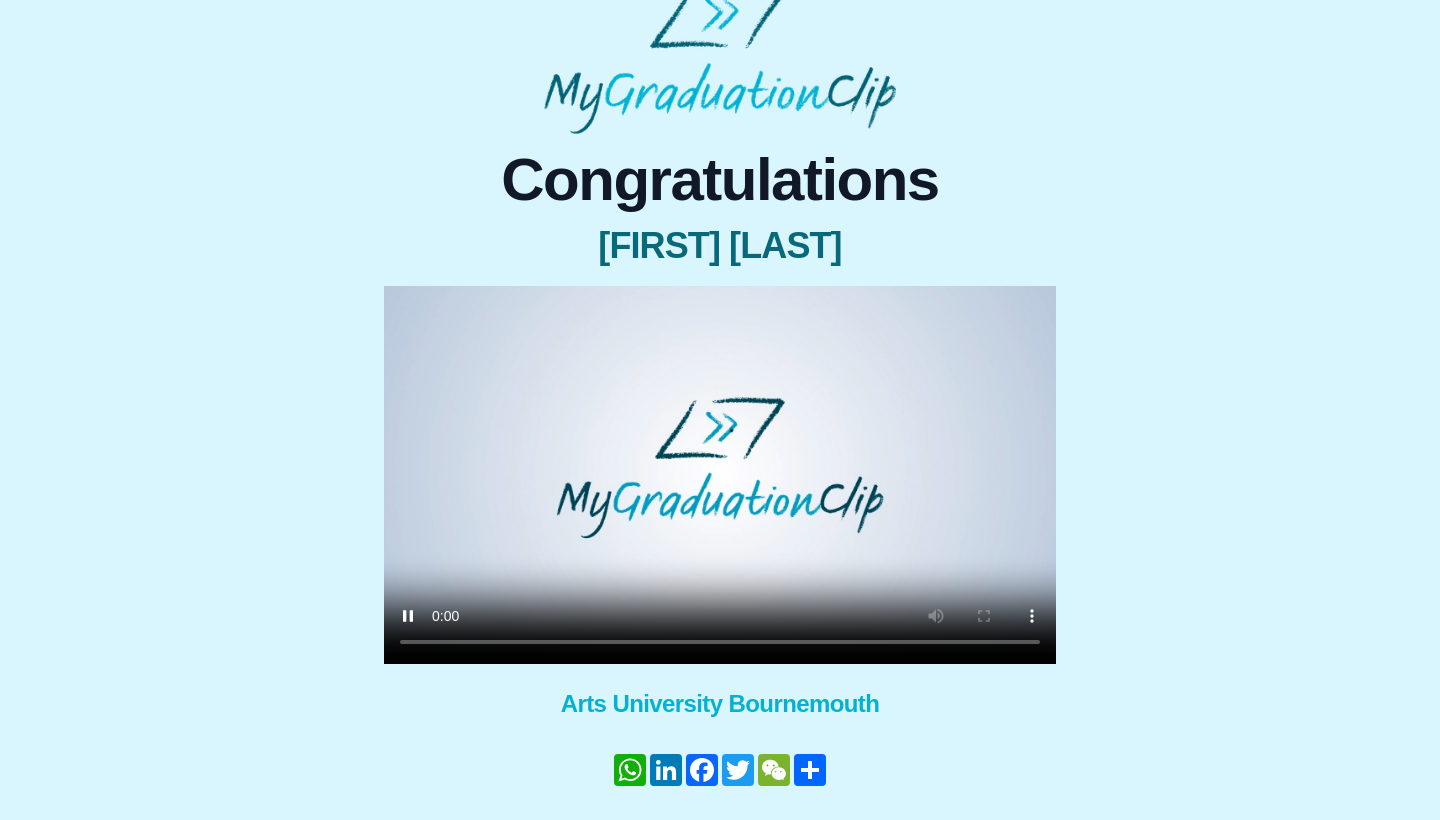 scroll, scrollTop: 61, scrollLeft: 0, axis: vertical 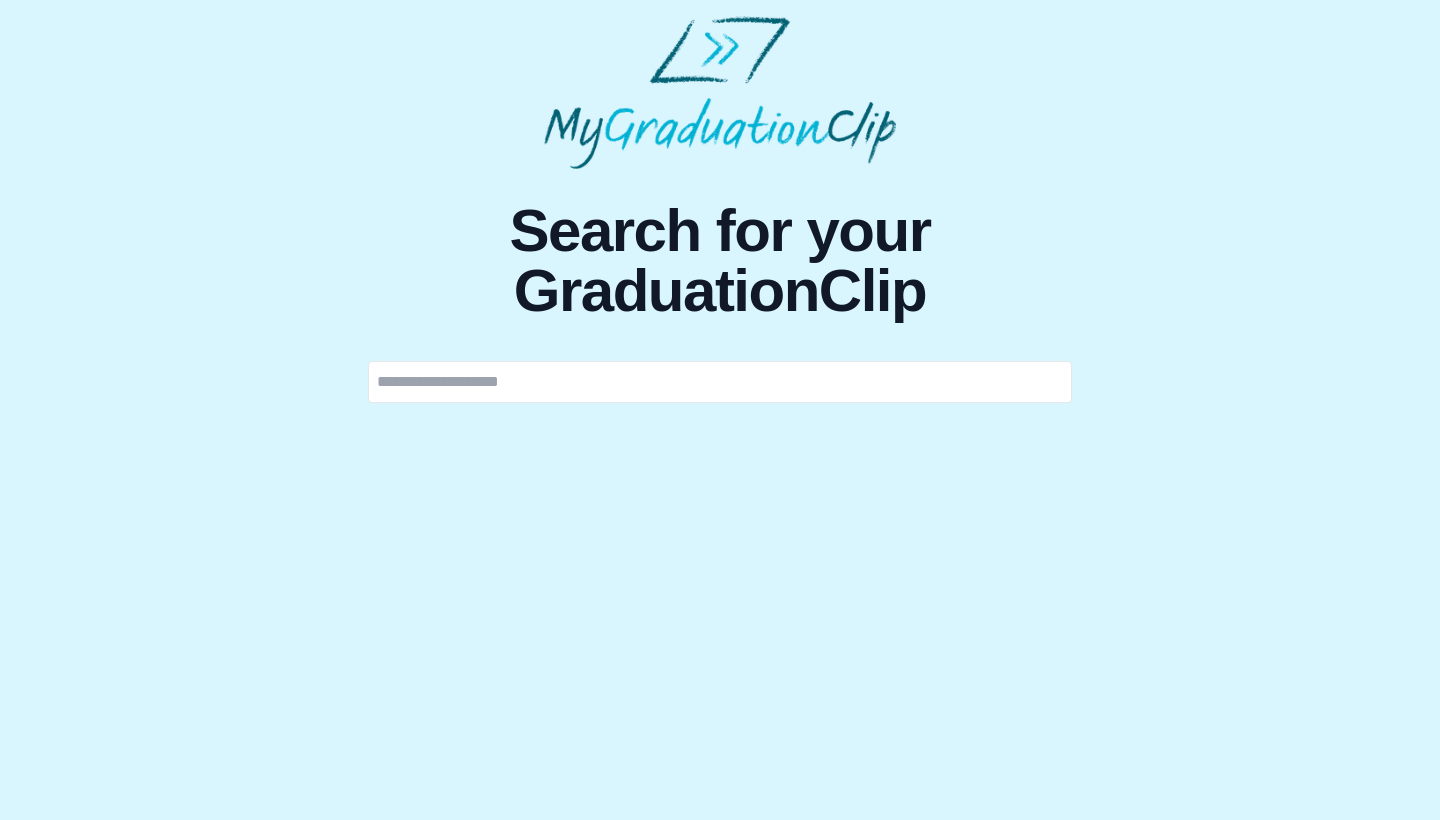click at bounding box center (720, 382) 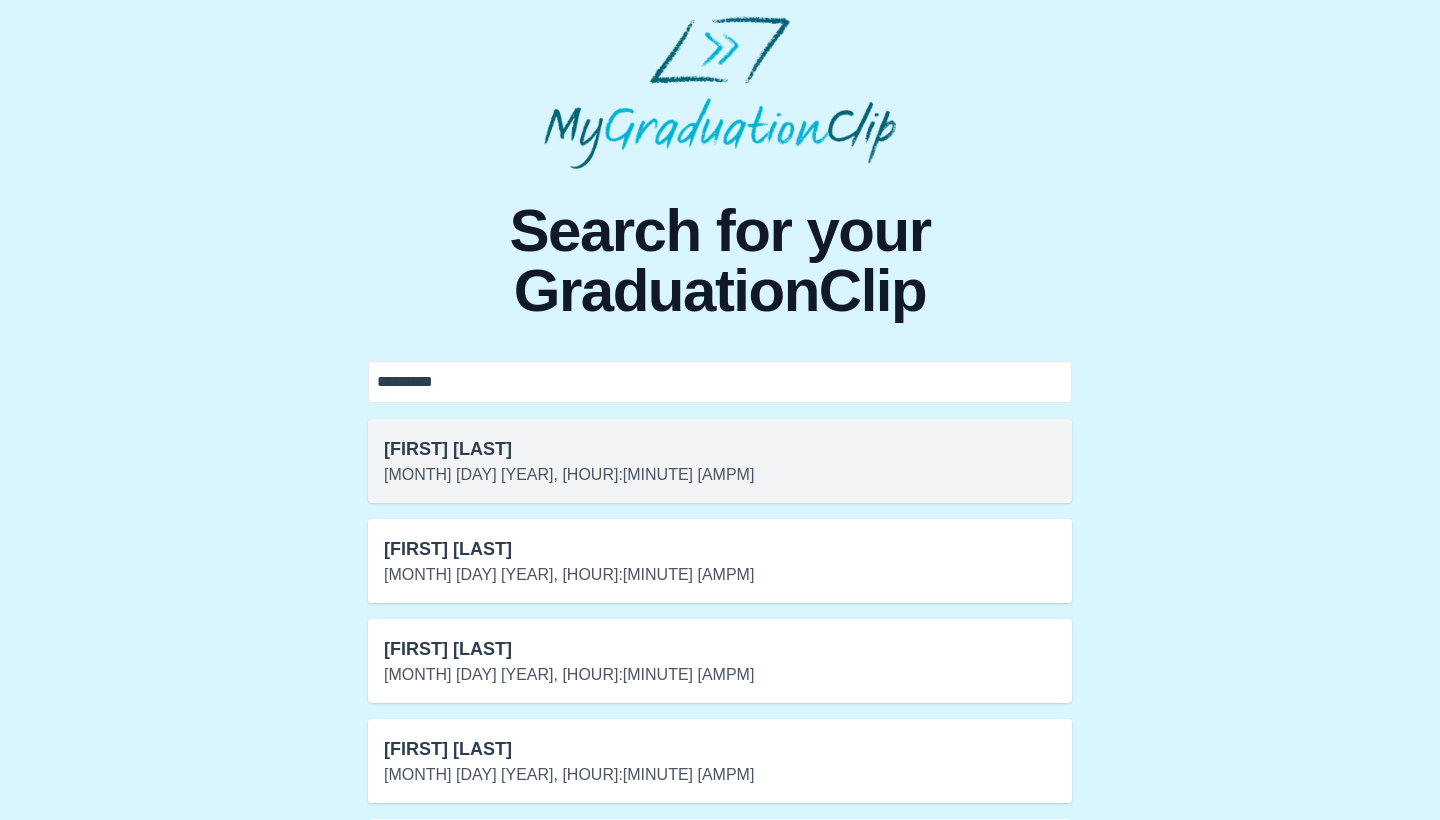 type on "*********" 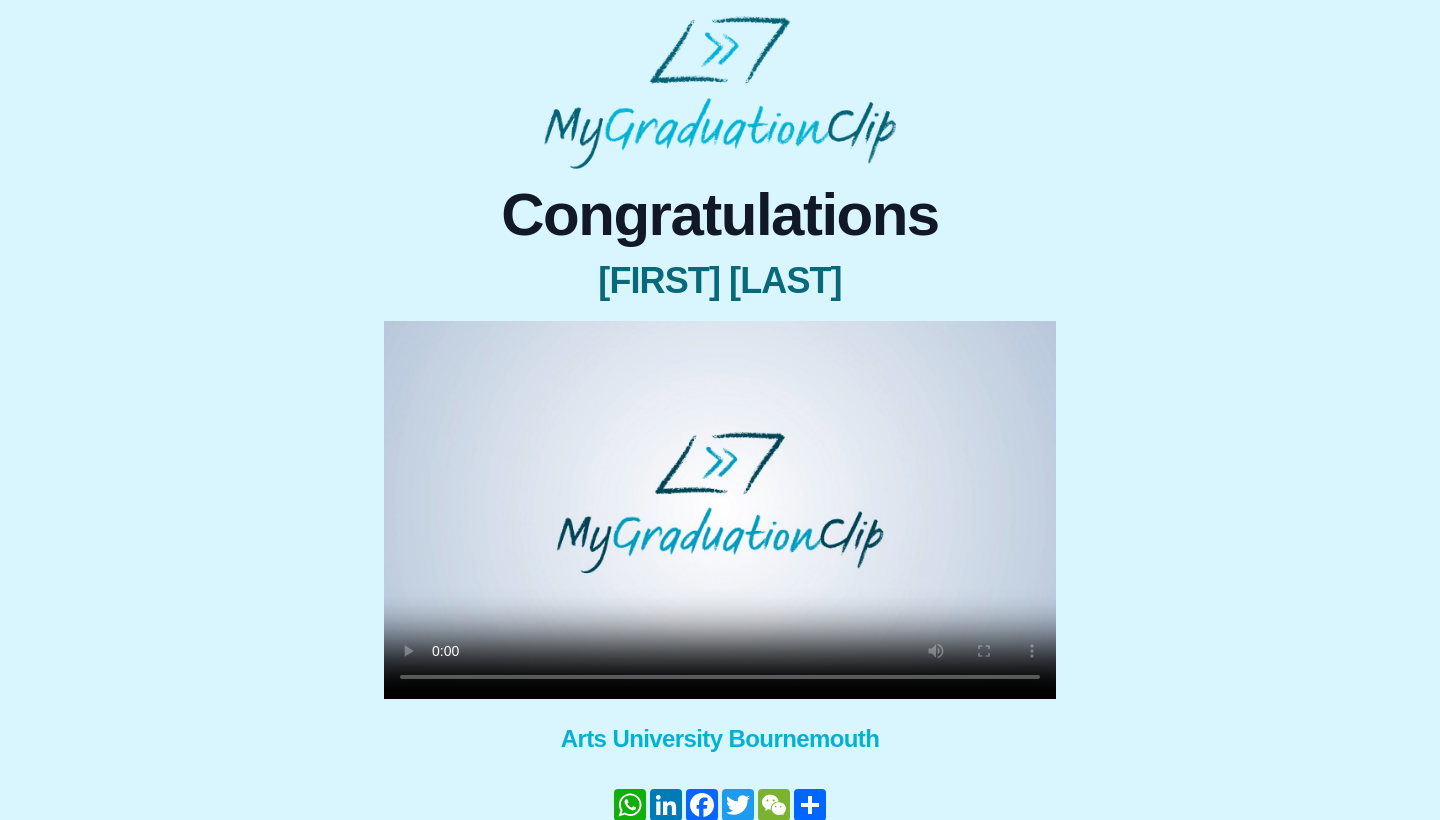 click at bounding box center (720, 510) 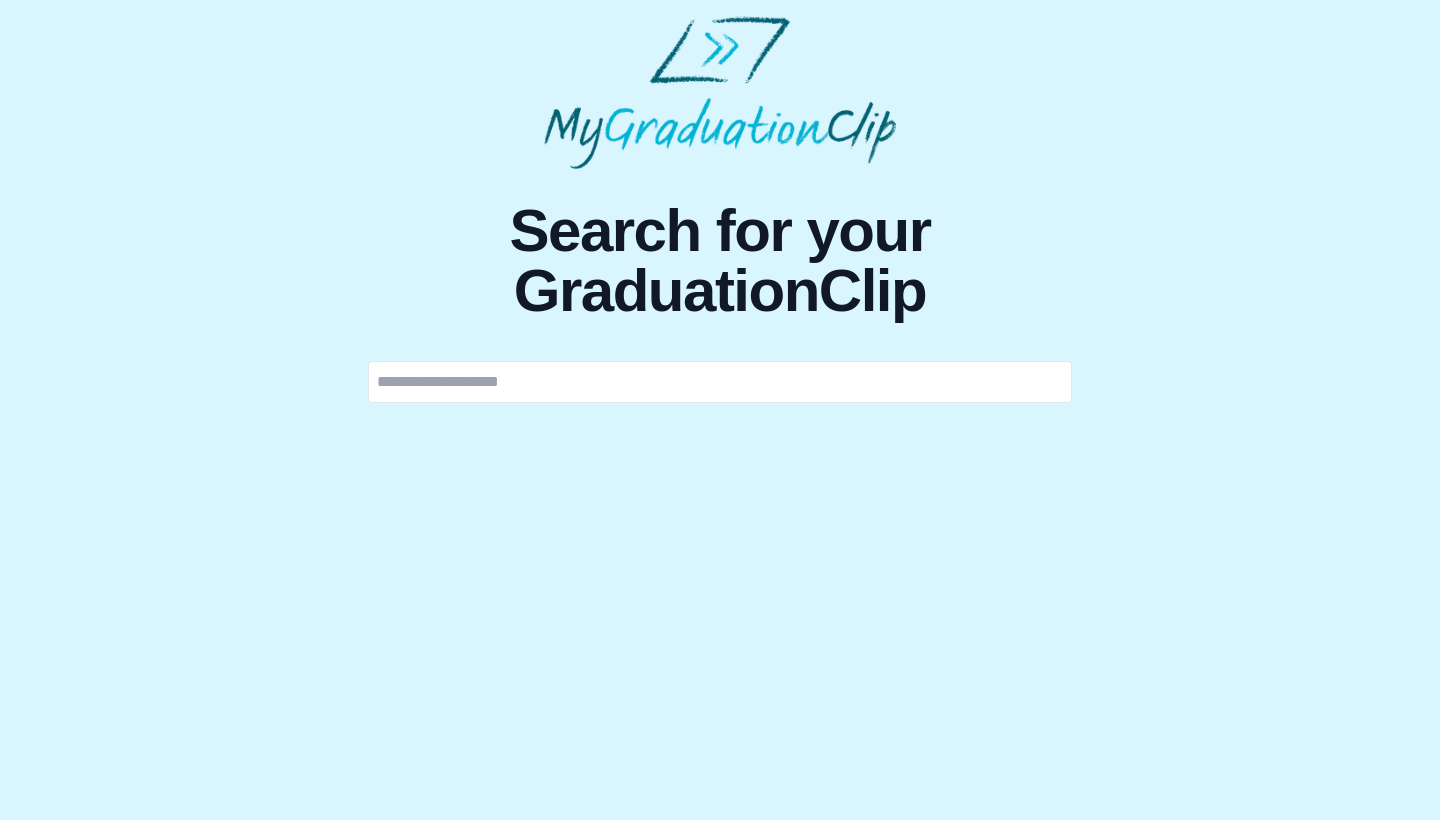 click at bounding box center (720, 382) 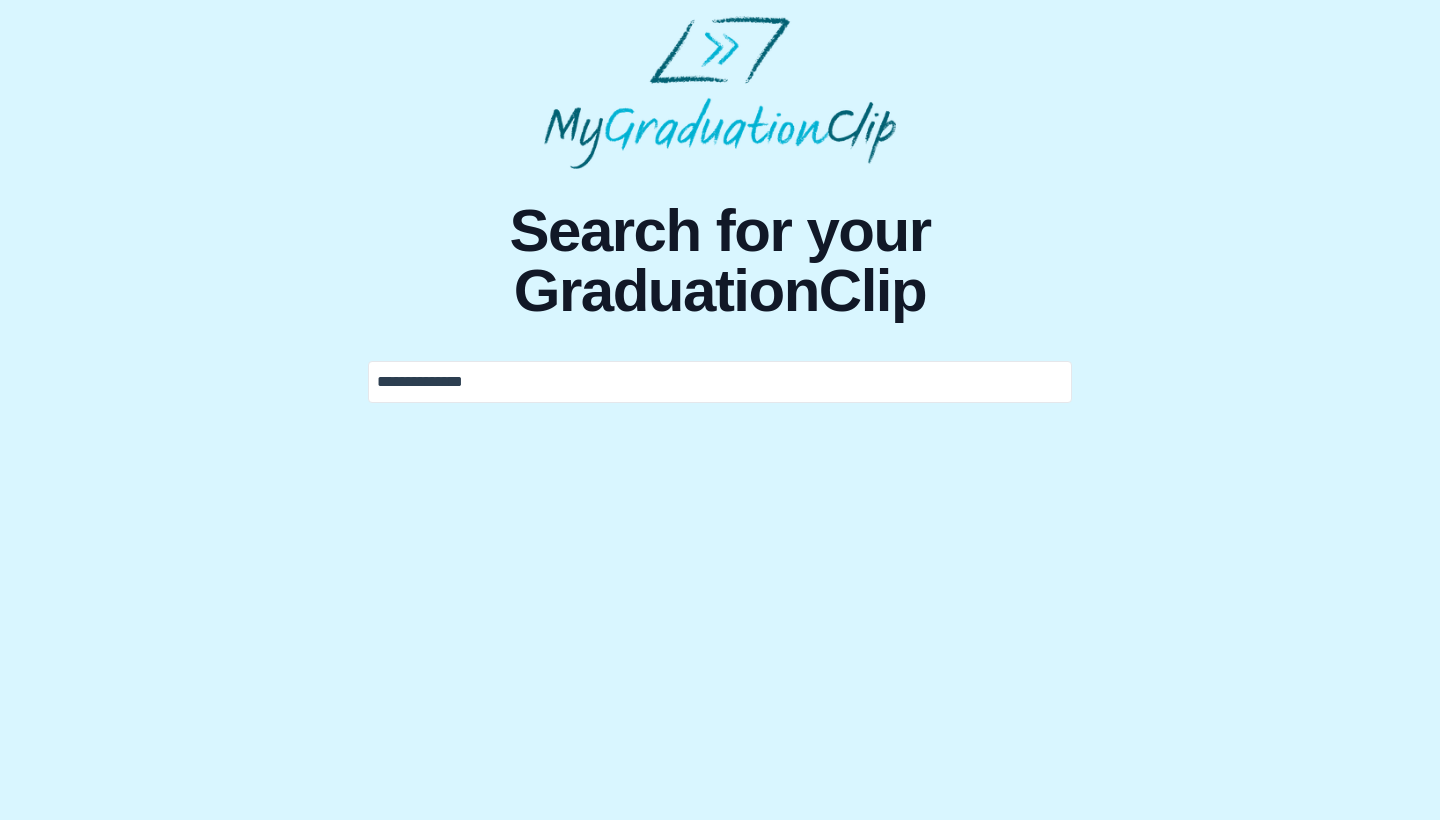 type on "**********" 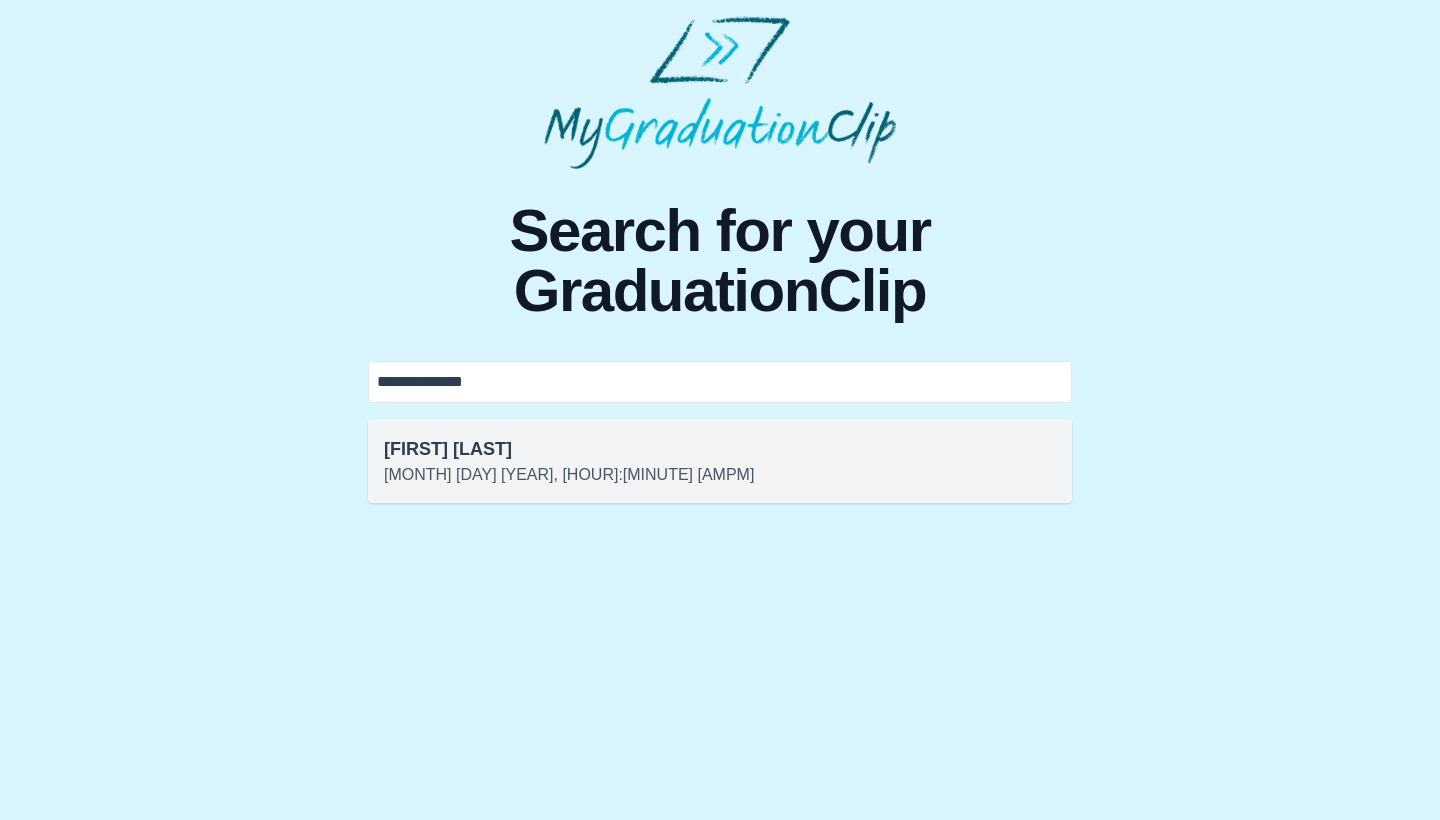 click on "[MONTH] [DAY] [YEAR], [HOUR]:[MINUTE] [AMPM]" at bounding box center [720, 475] 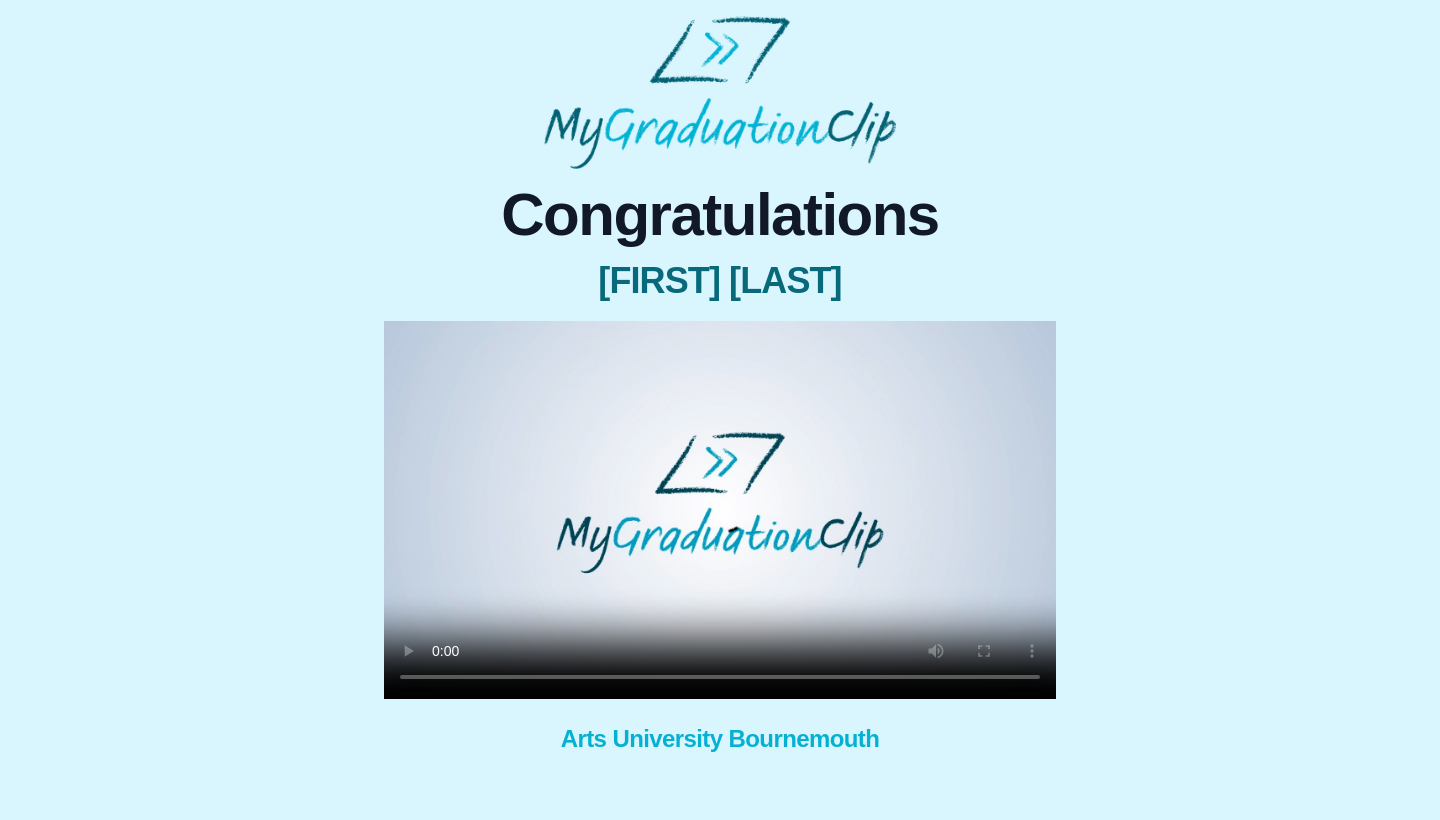 click at bounding box center (720, 510) 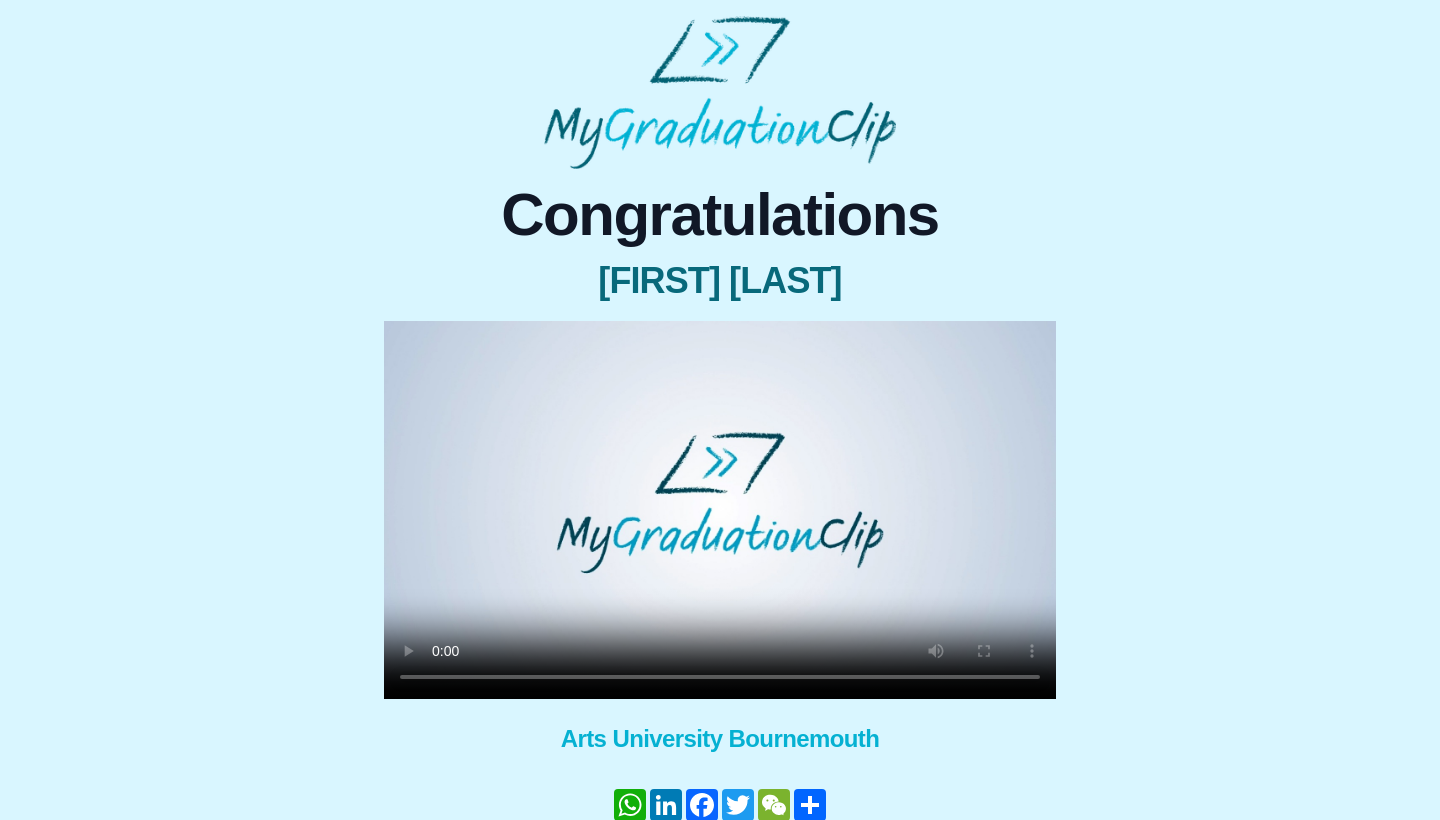 click at bounding box center [720, 510] 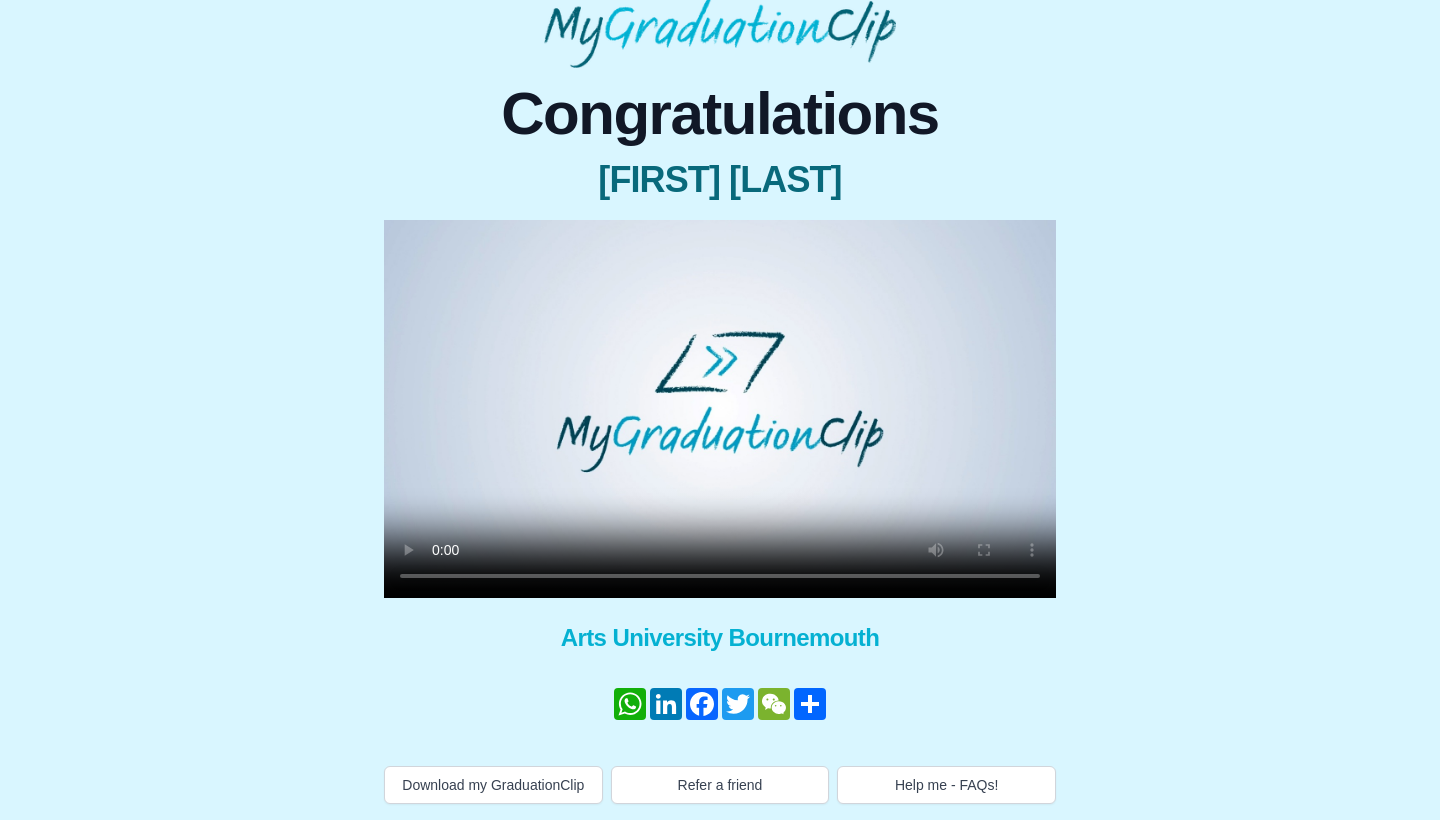 scroll, scrollTop: 121, scrollLeft: 0, axis: vertical 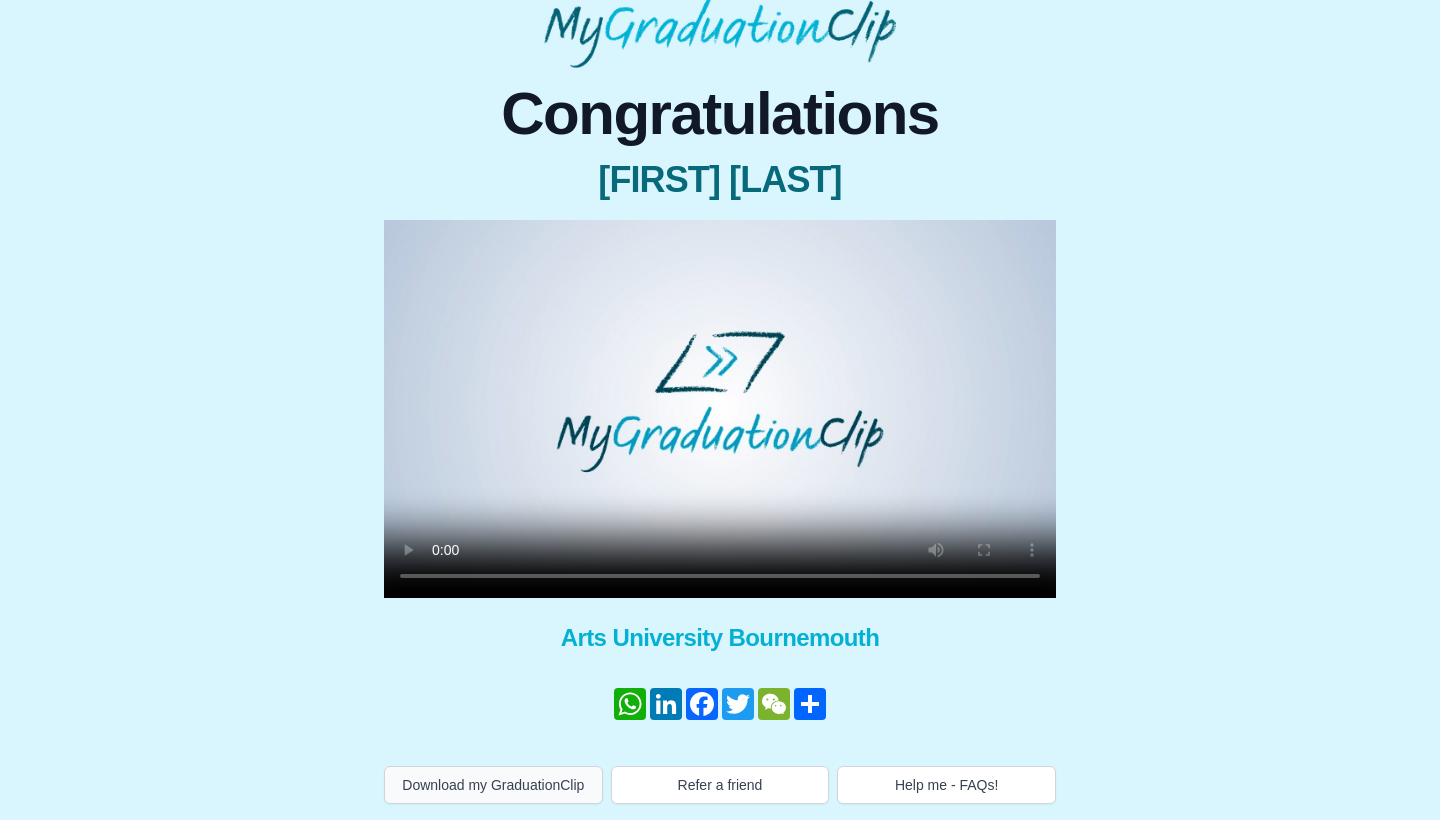 click on "Download my GraduationClip" at bounding box center (493, 785) 